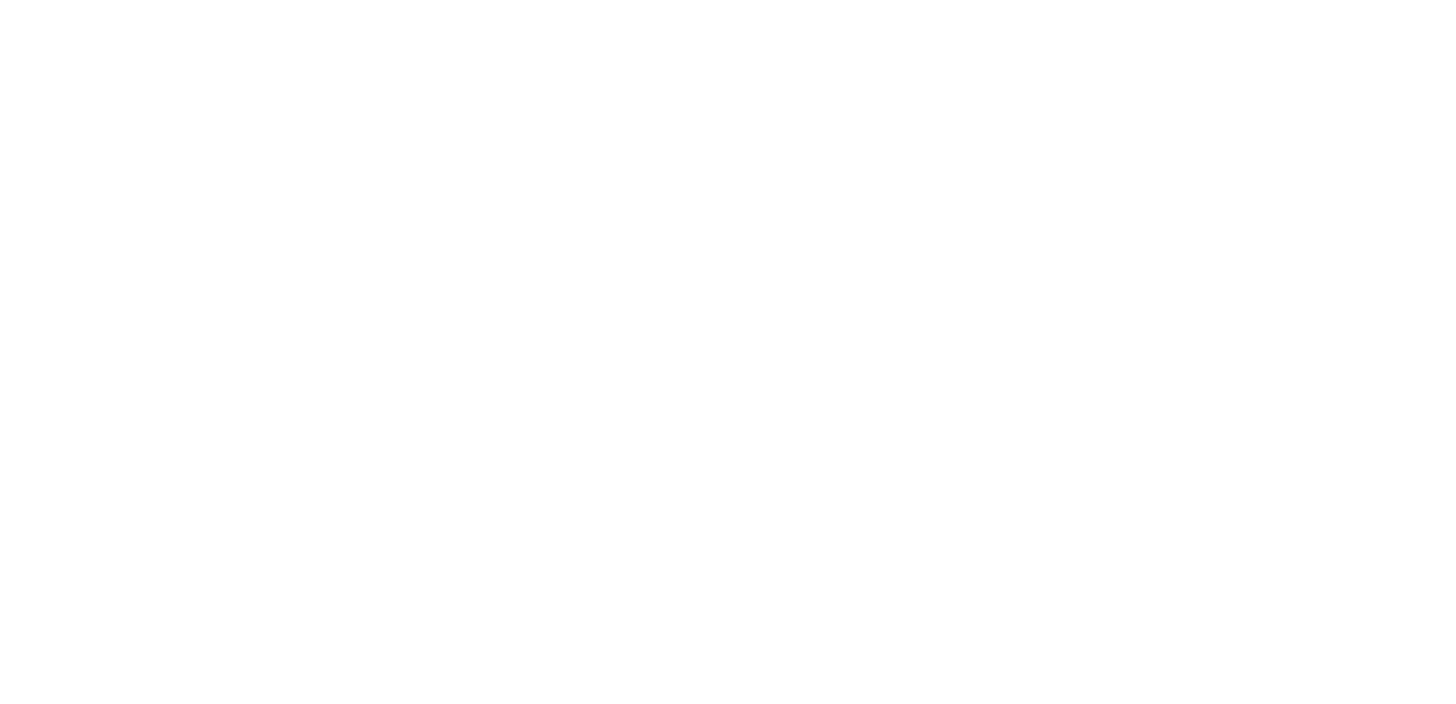 scroll, scrollTop: 0, scrollLeft: 0, axis: both 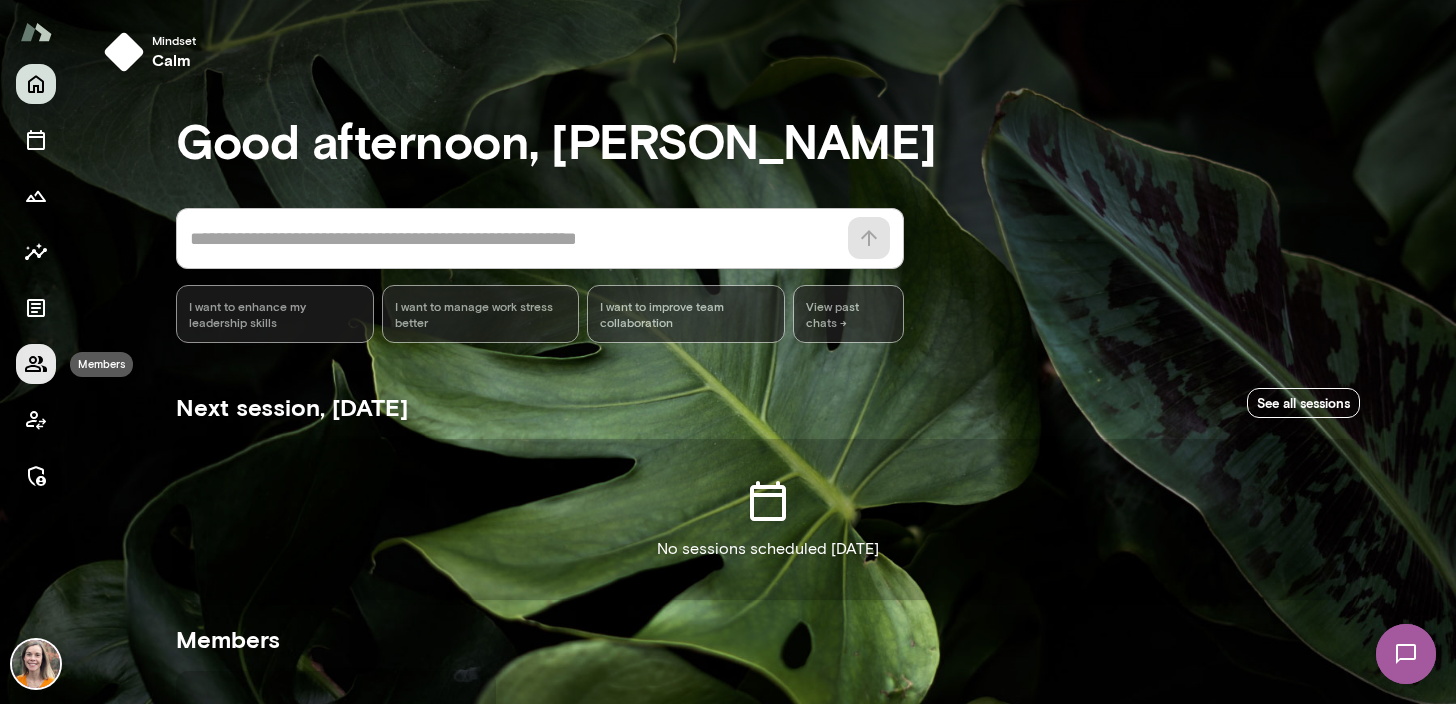 click 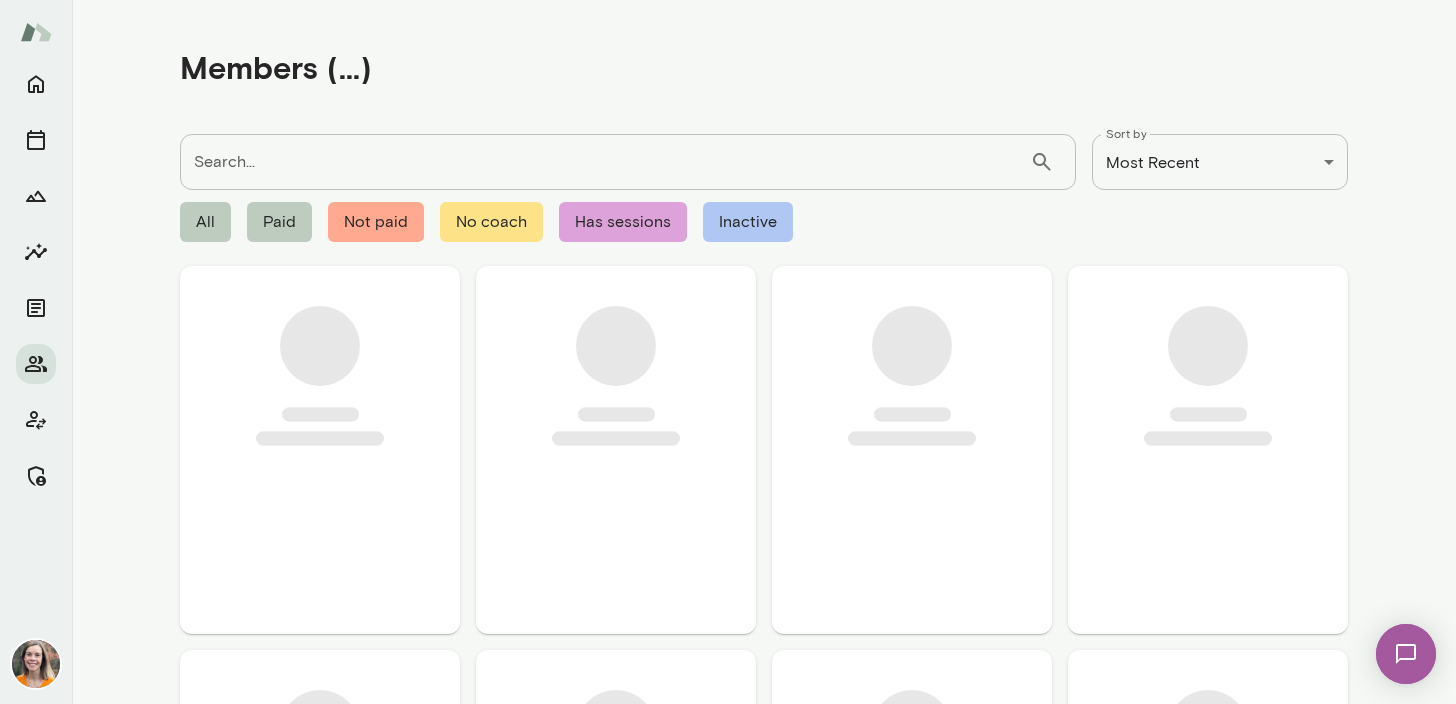 click on "Search..." at bounding box center (605, 162) 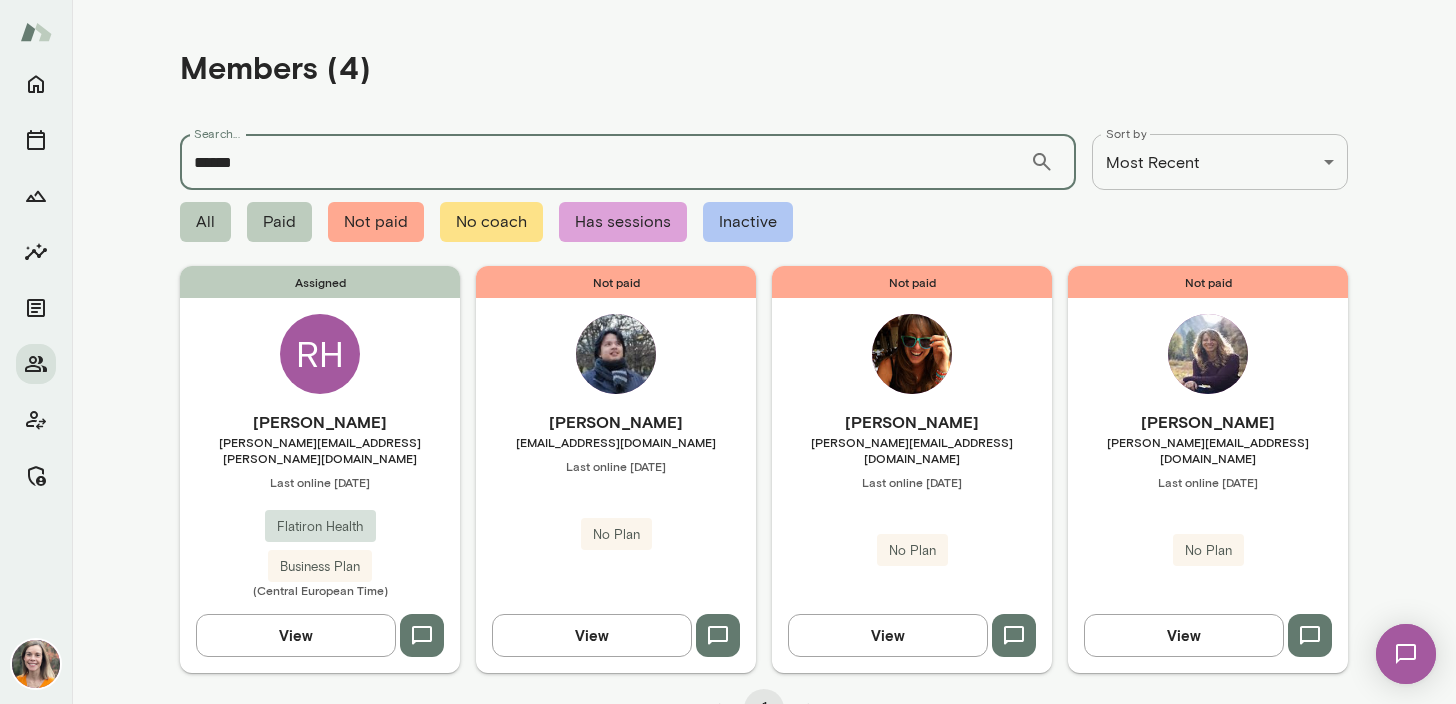 type on "******" 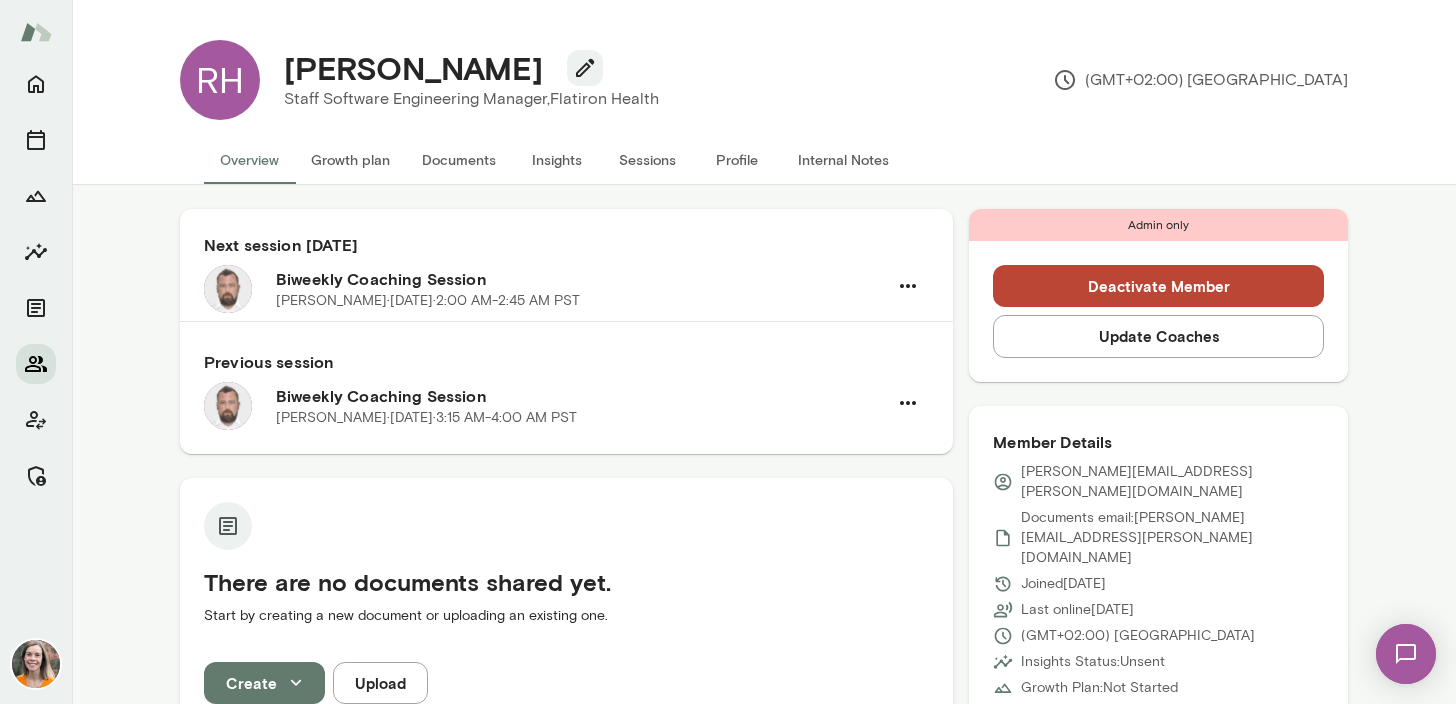 click 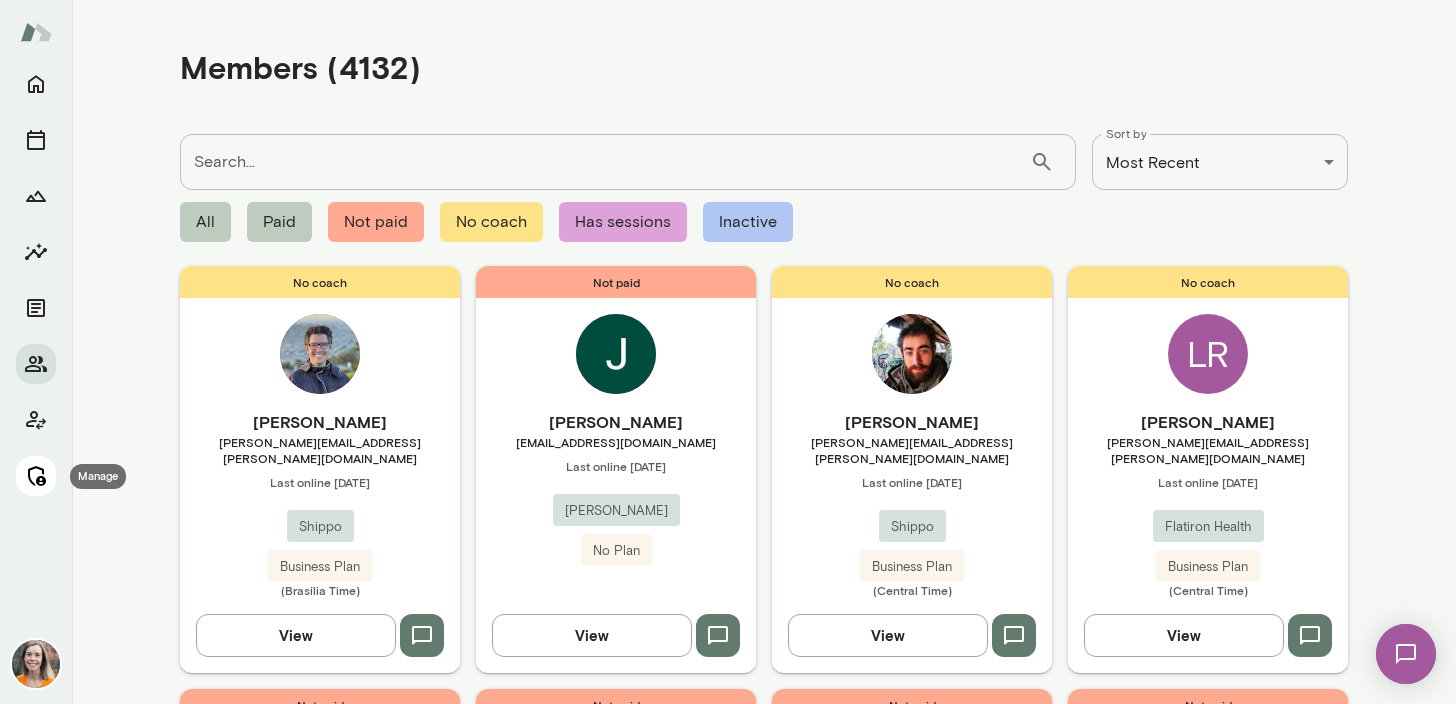 click 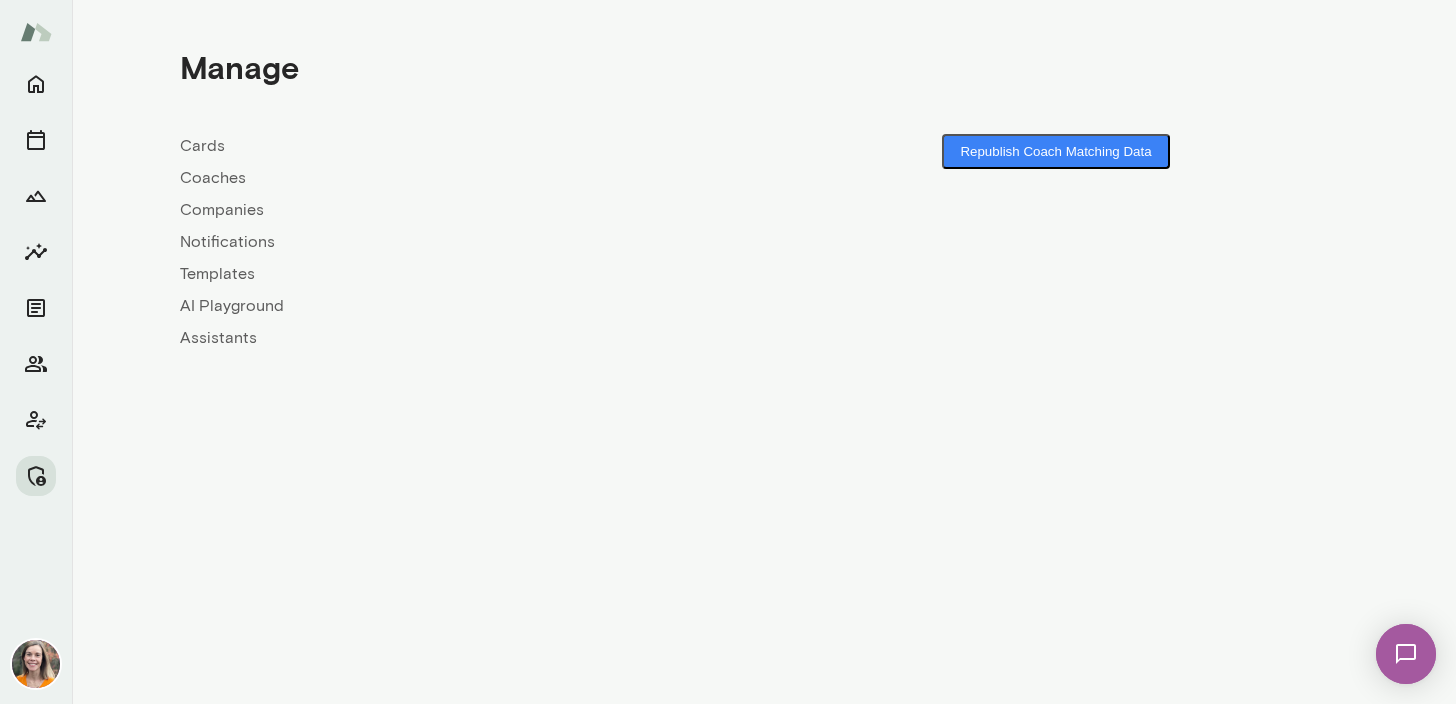 click on "Coaches" at bounding box center (472, 178) 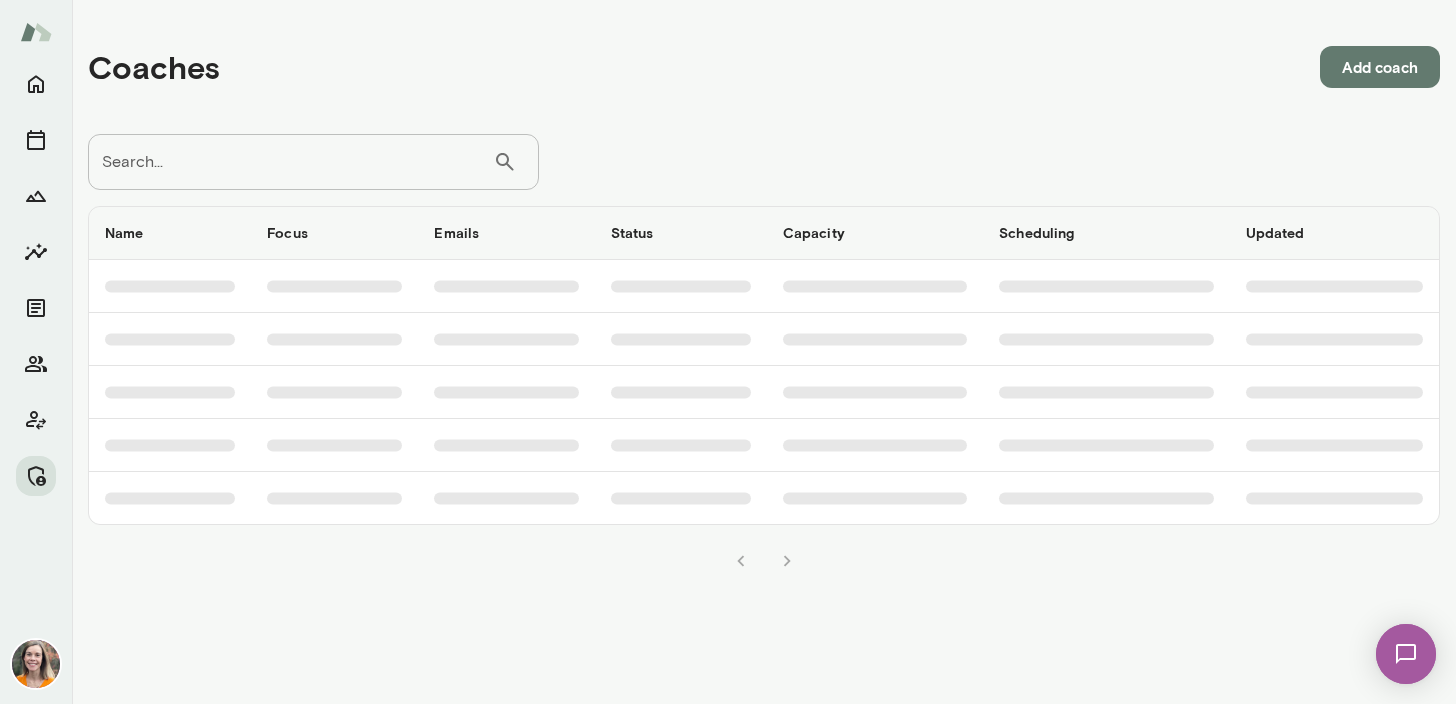 click on "Search..." at bounding box center (290, 162) 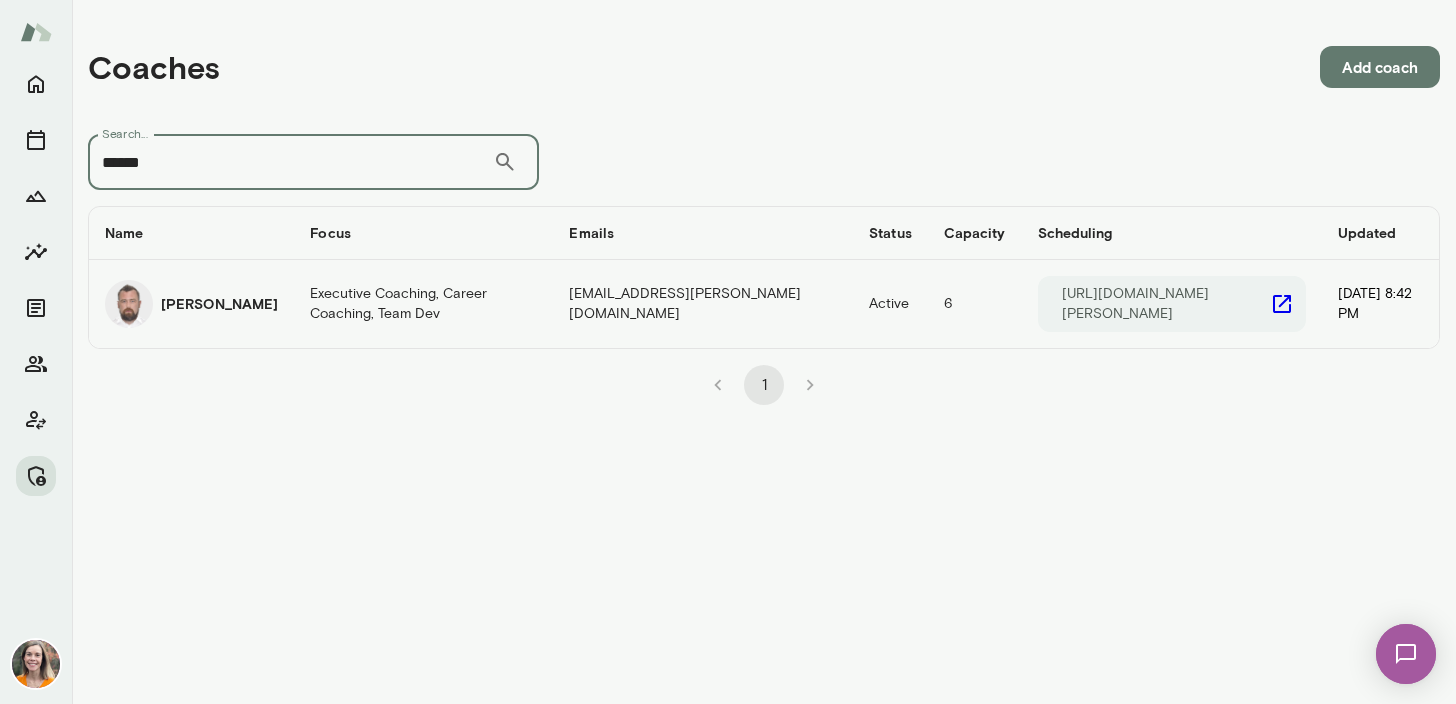 type on "******" 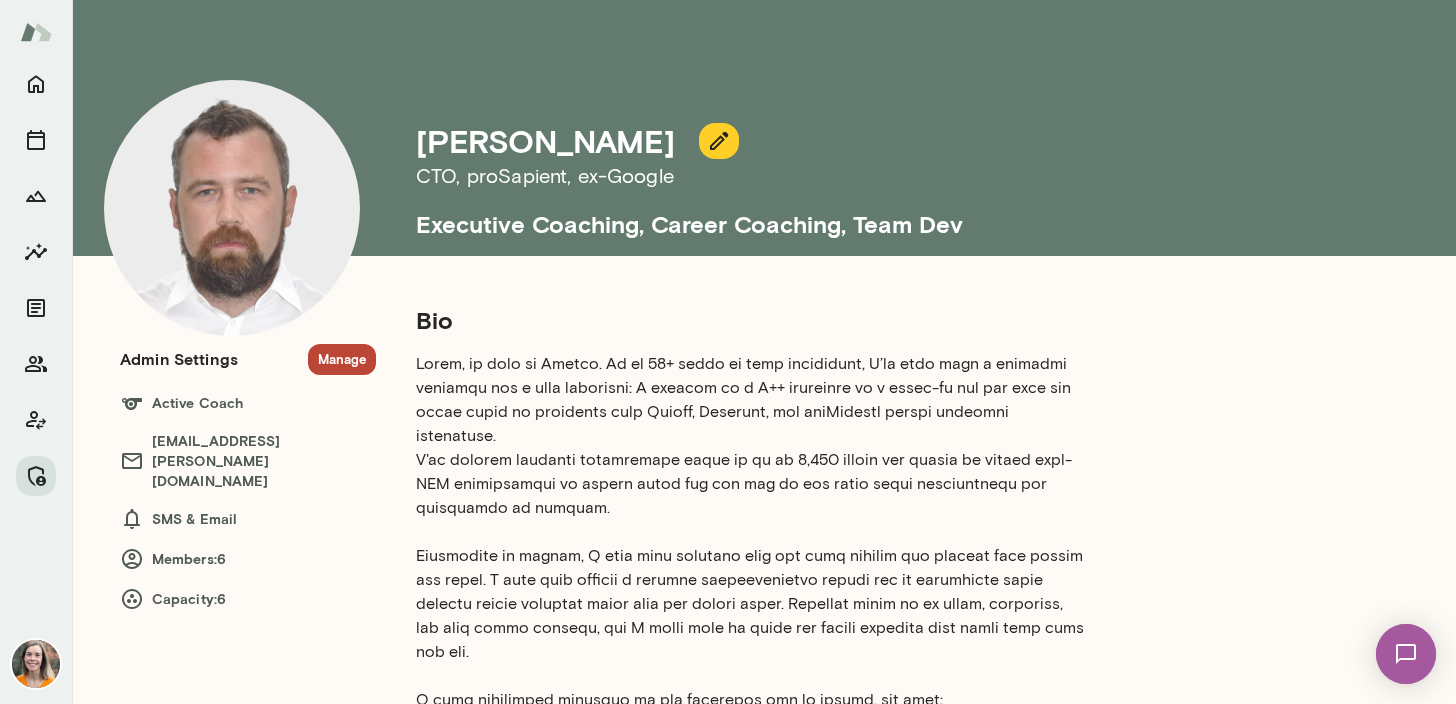 click on "Manage" at bounding box center (342, 359) 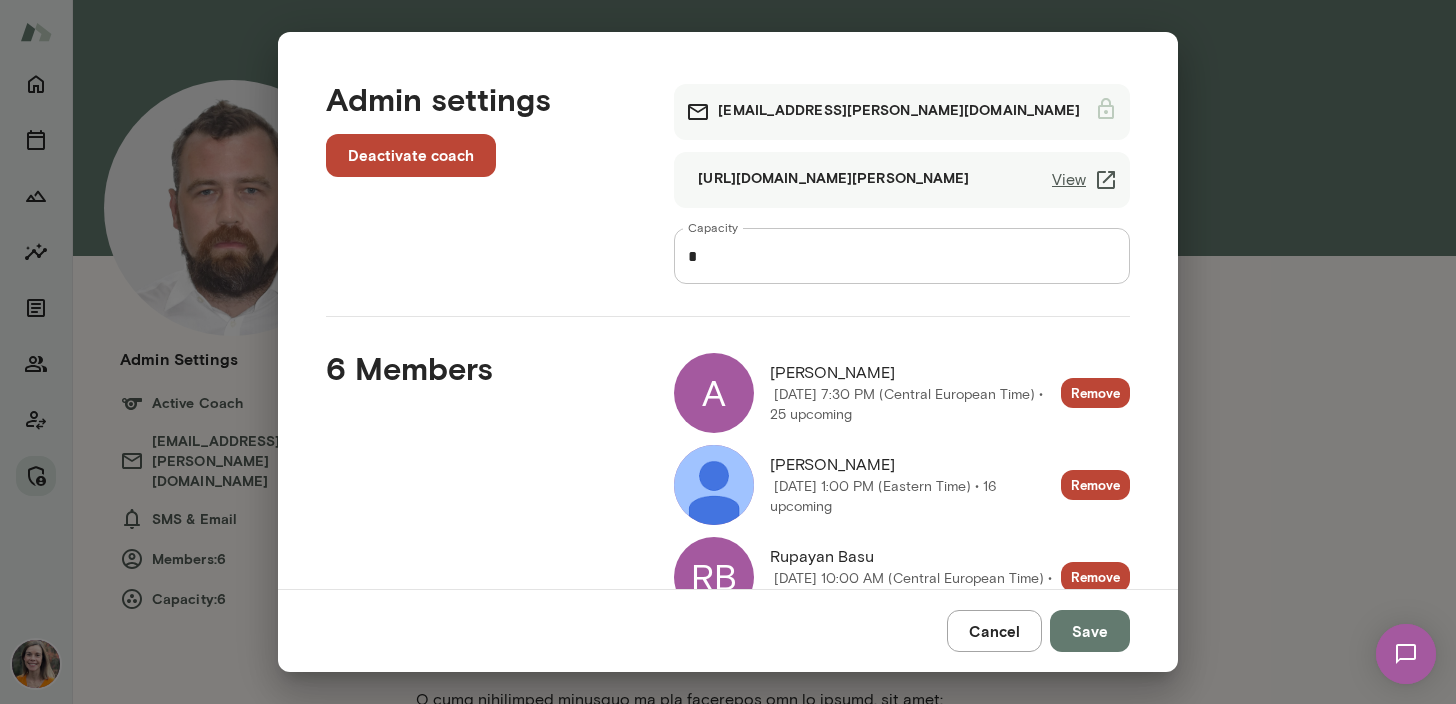 click on "A" at bounding box center (714, 393) 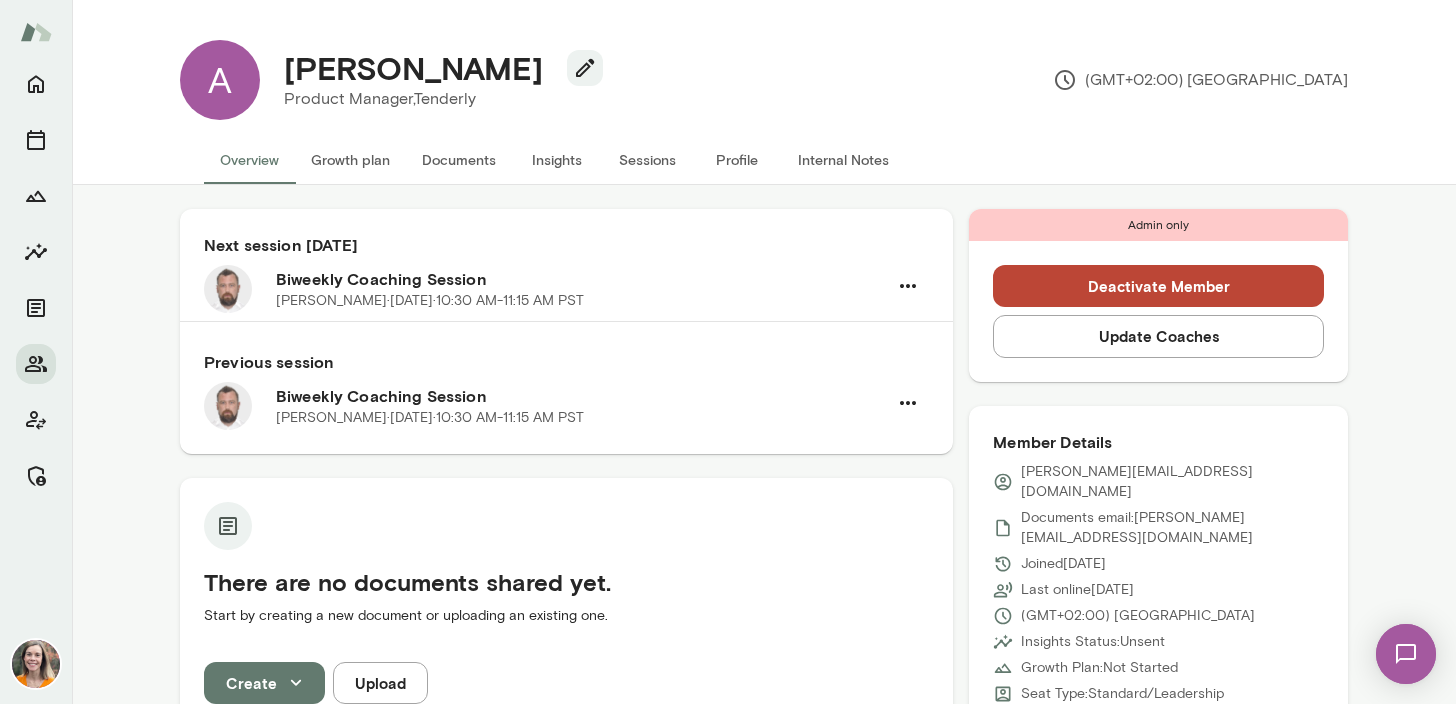 click on "Sessions" at bounding box center [647, 160] 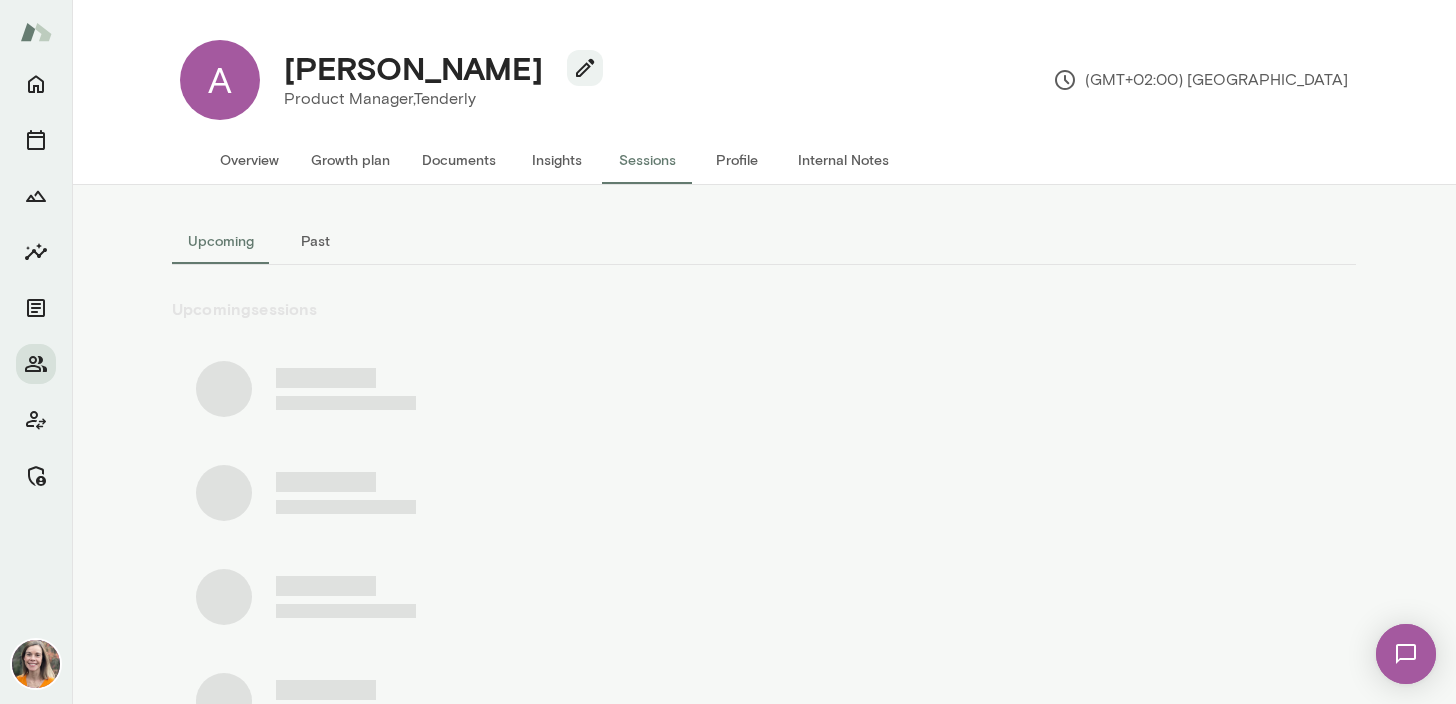 click on "Past" at bounding box center [315, 241] 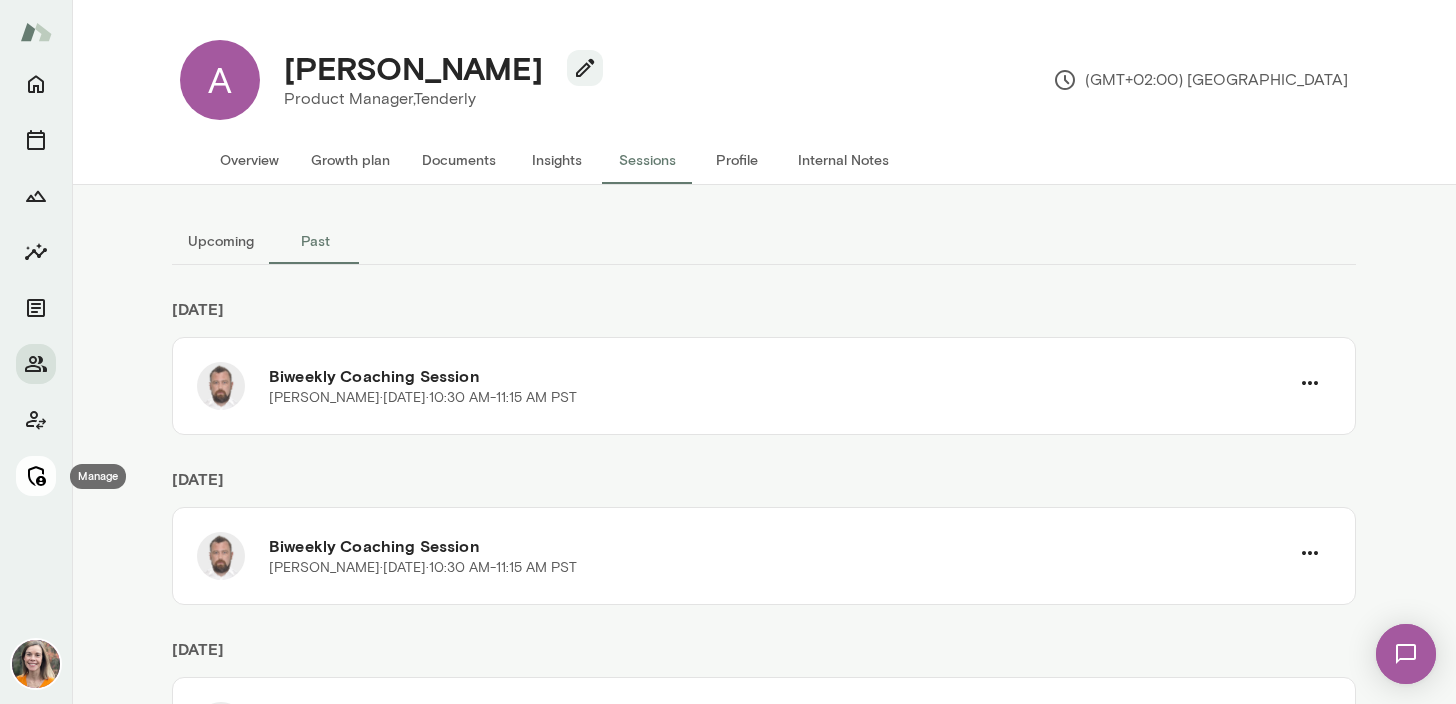 click at bounding box center (36, 476) 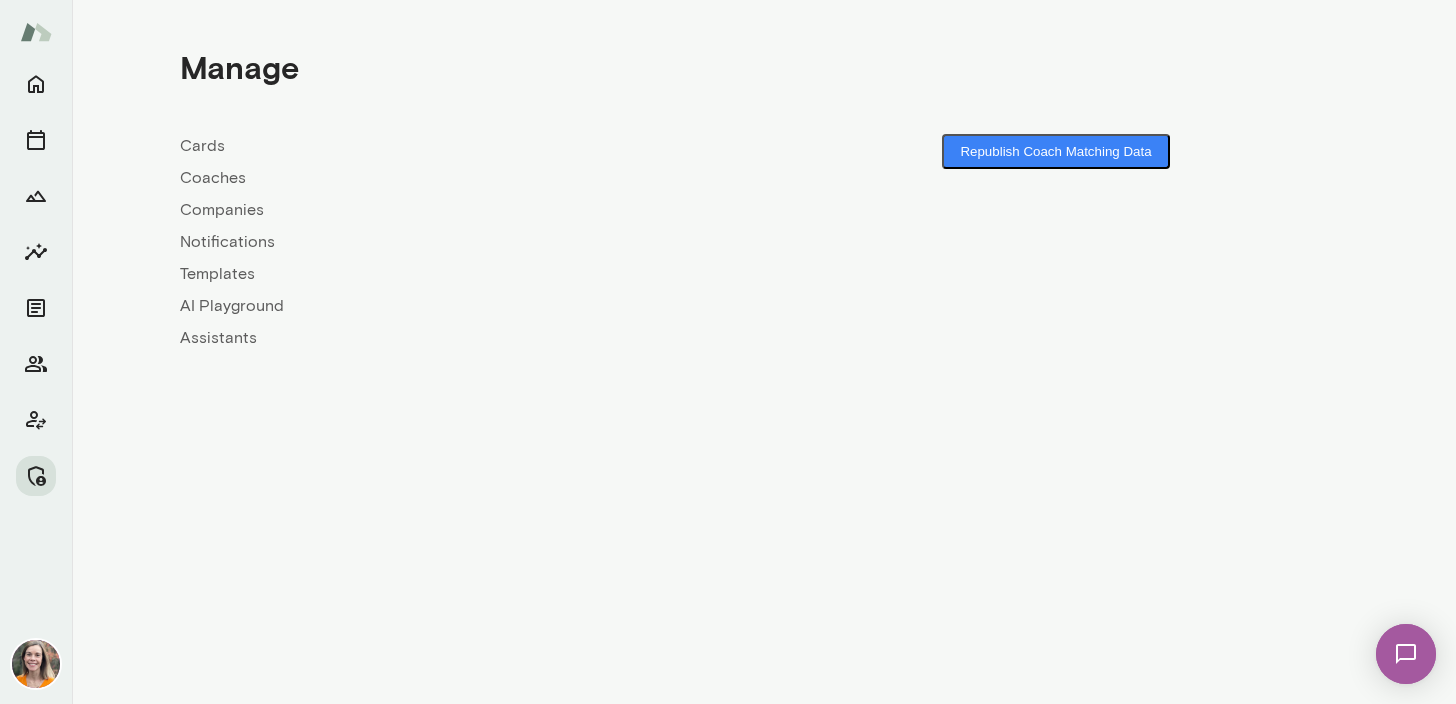 click on "Cards Coaches Companies Notifications Templates AI Playground Assistants" at bounding box center [472, 242] 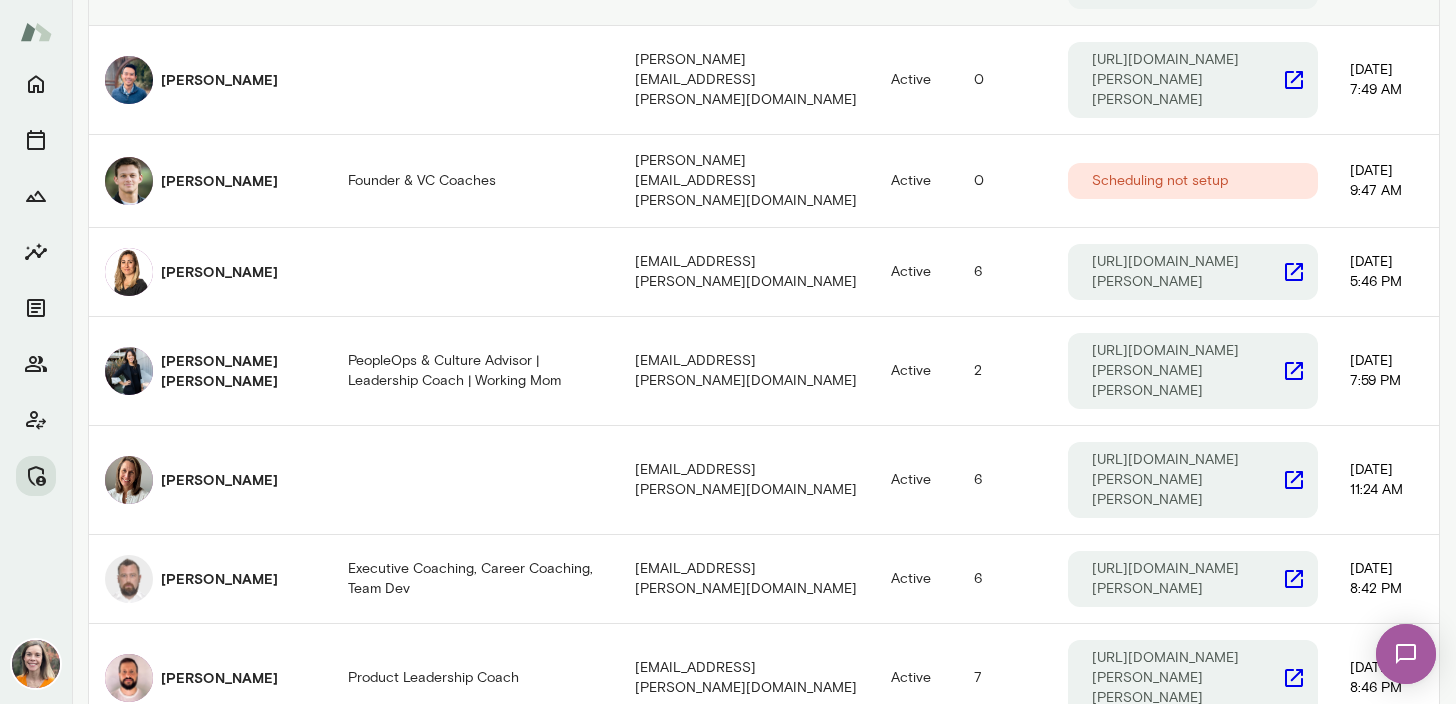 scroll, scrollTop: 672, scrollLeft: 0, axis: vertical 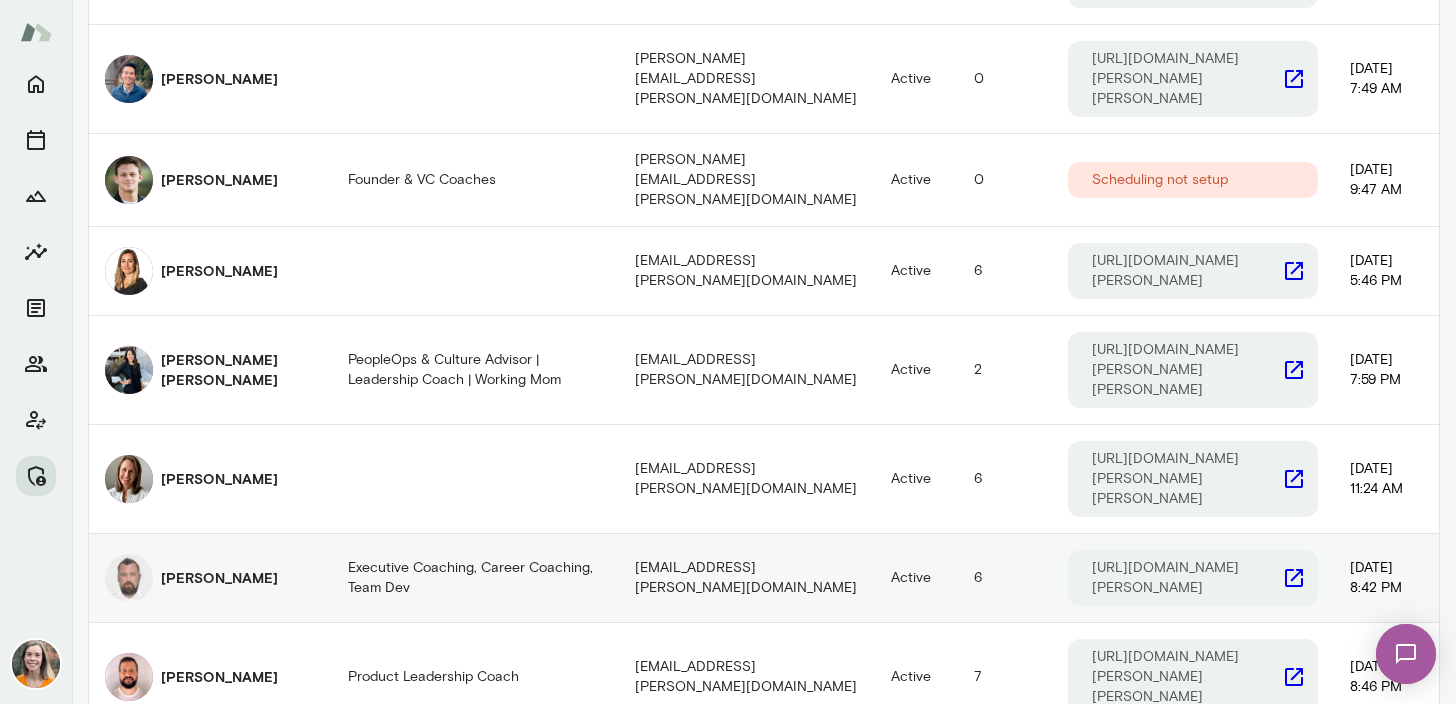 click on "Andrii Dehtiarov" at bounding box center (219, 578) 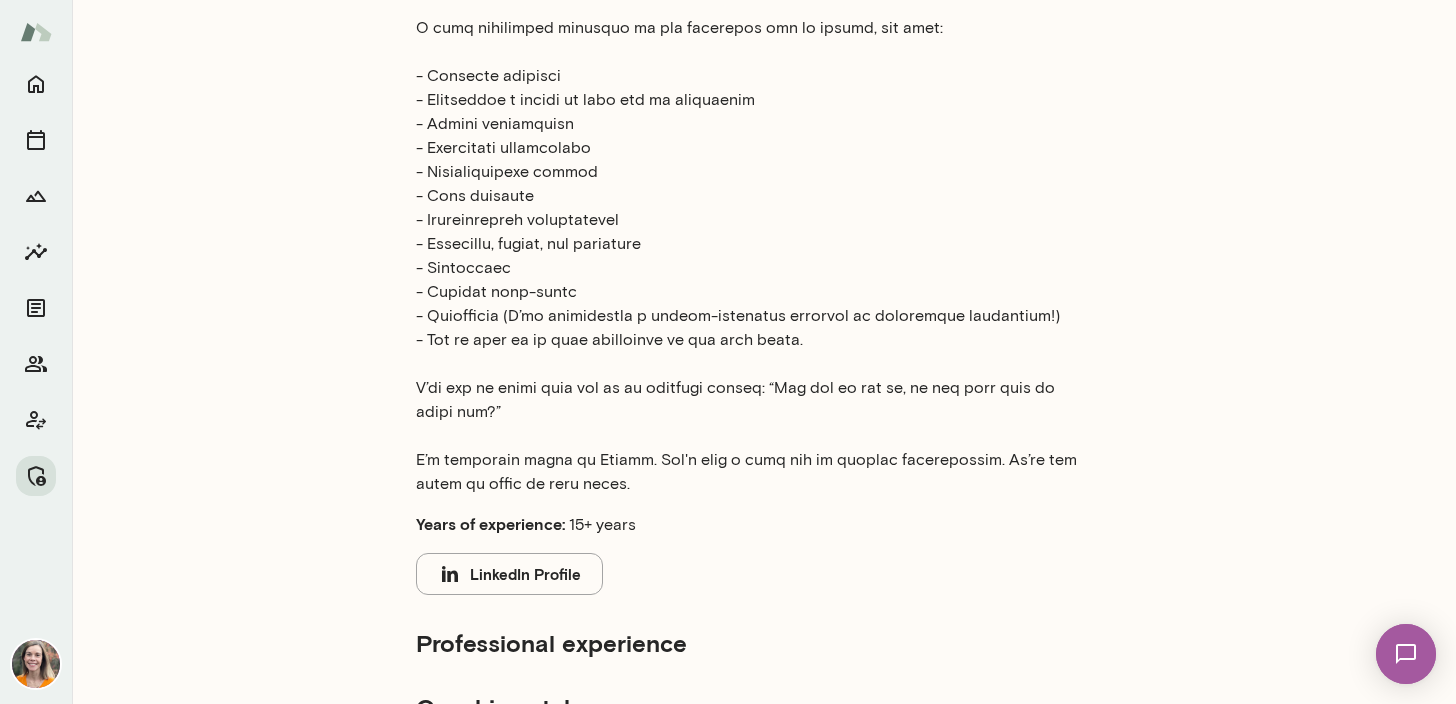 scroll, scrollTop: 0, scrollLeft: 0, axis: both 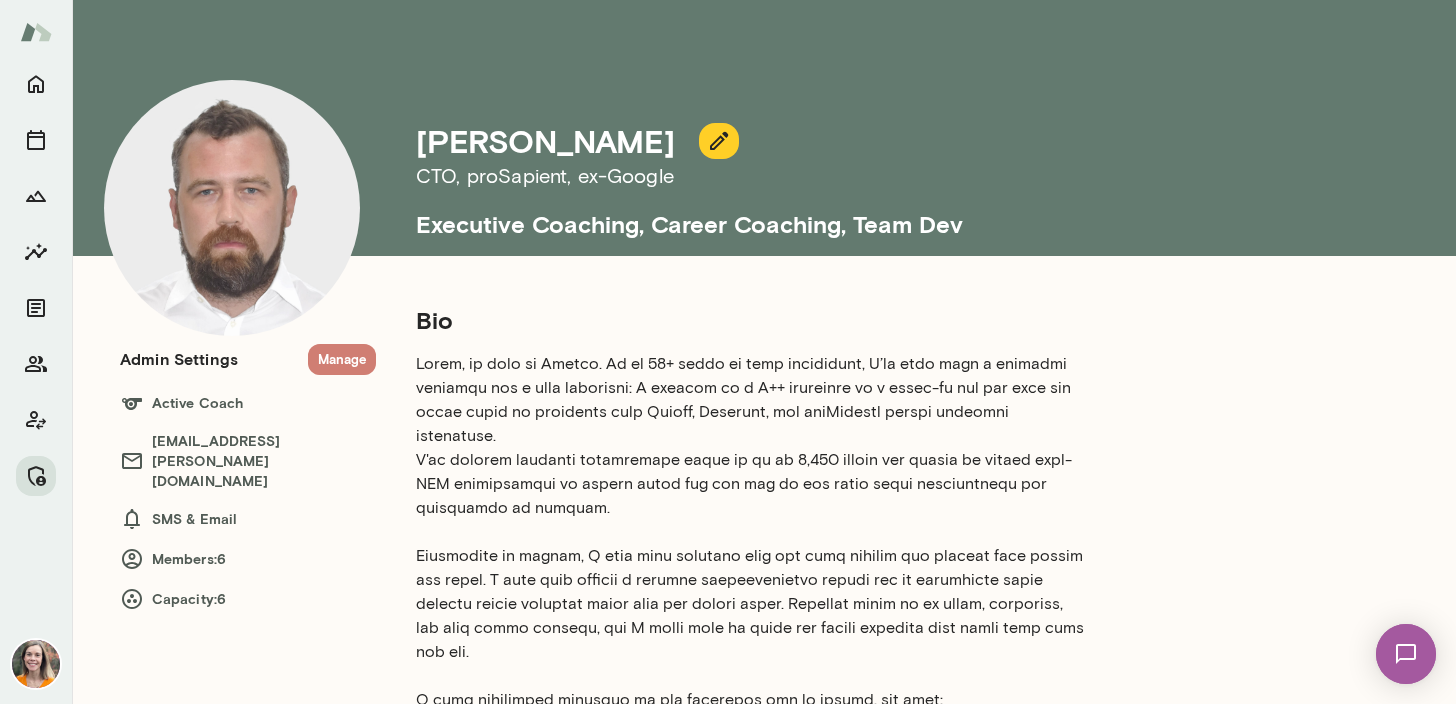 click on "Manage" at bounding box center [342, 359] 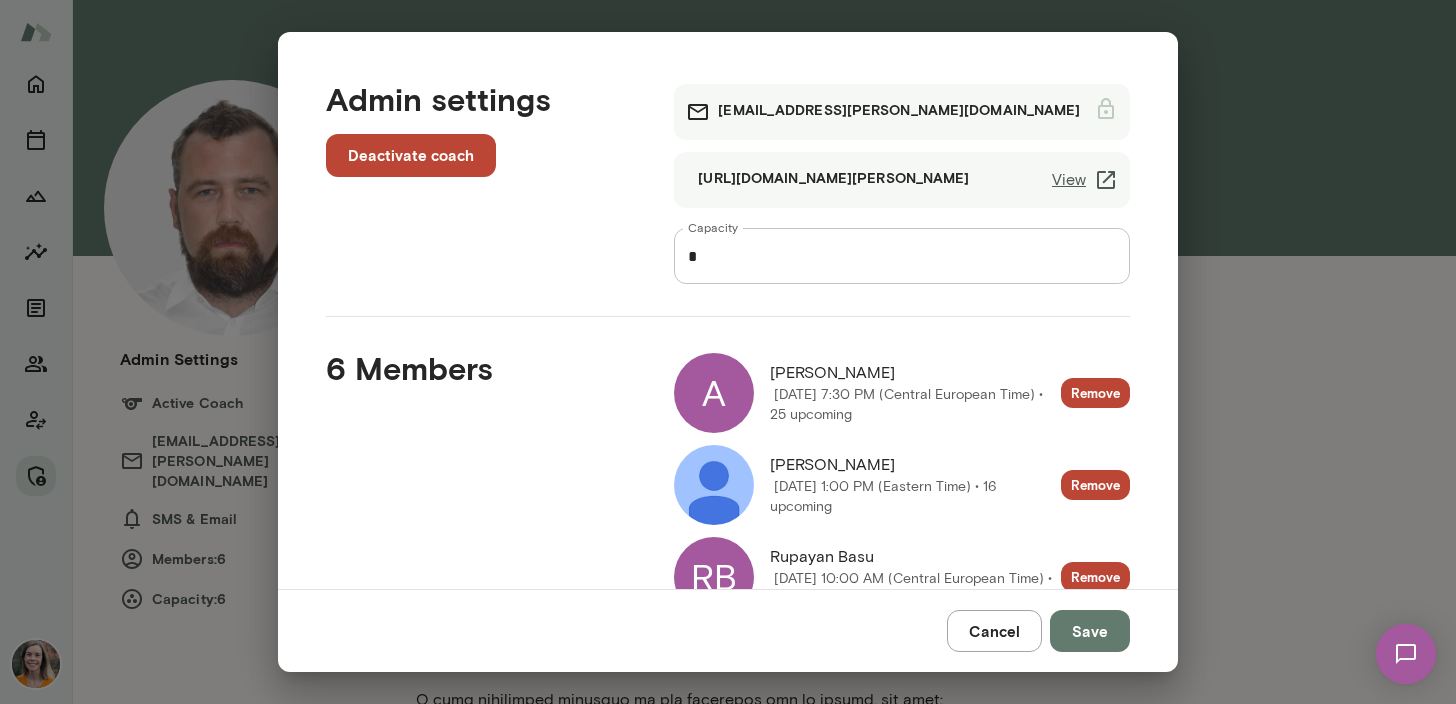scroll, scrollTop: 352, scrollLeft: 0, axis: vertical 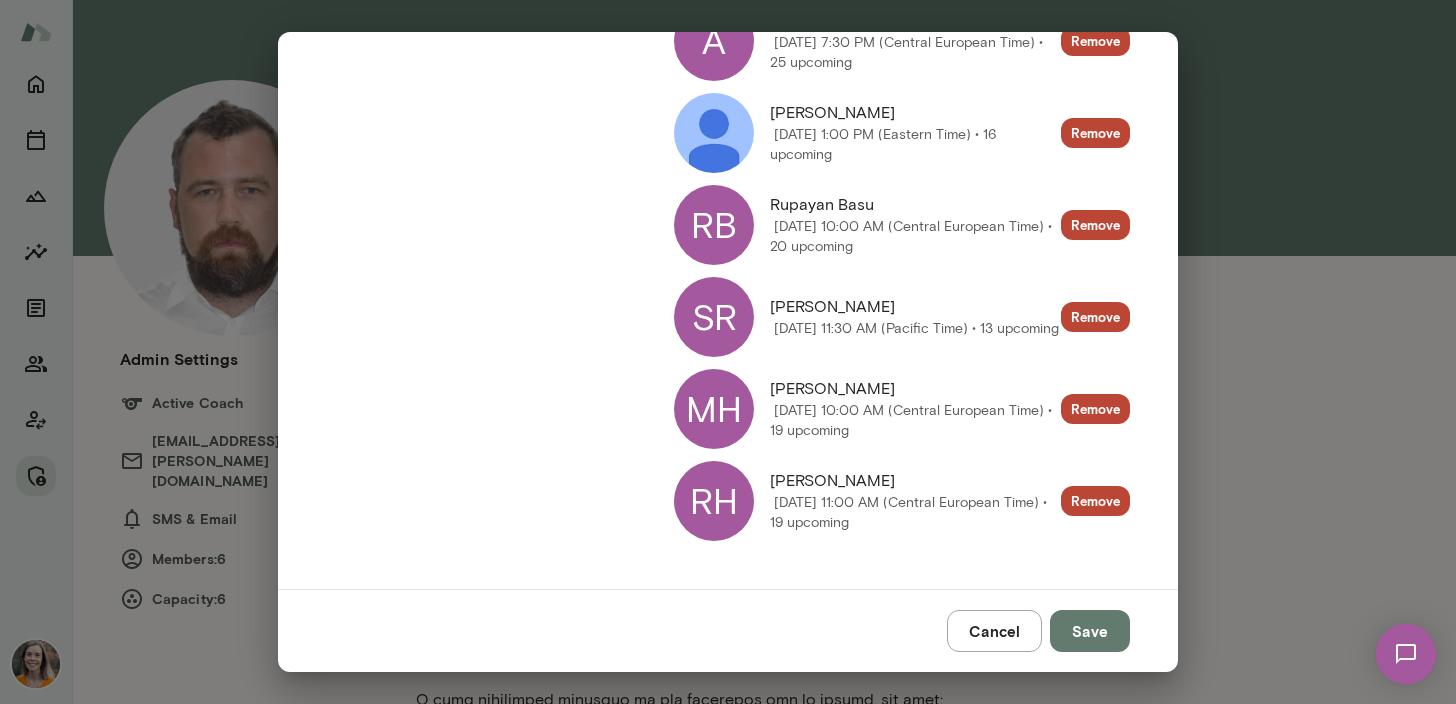 click on "SR" at bounding box center [714, 317] 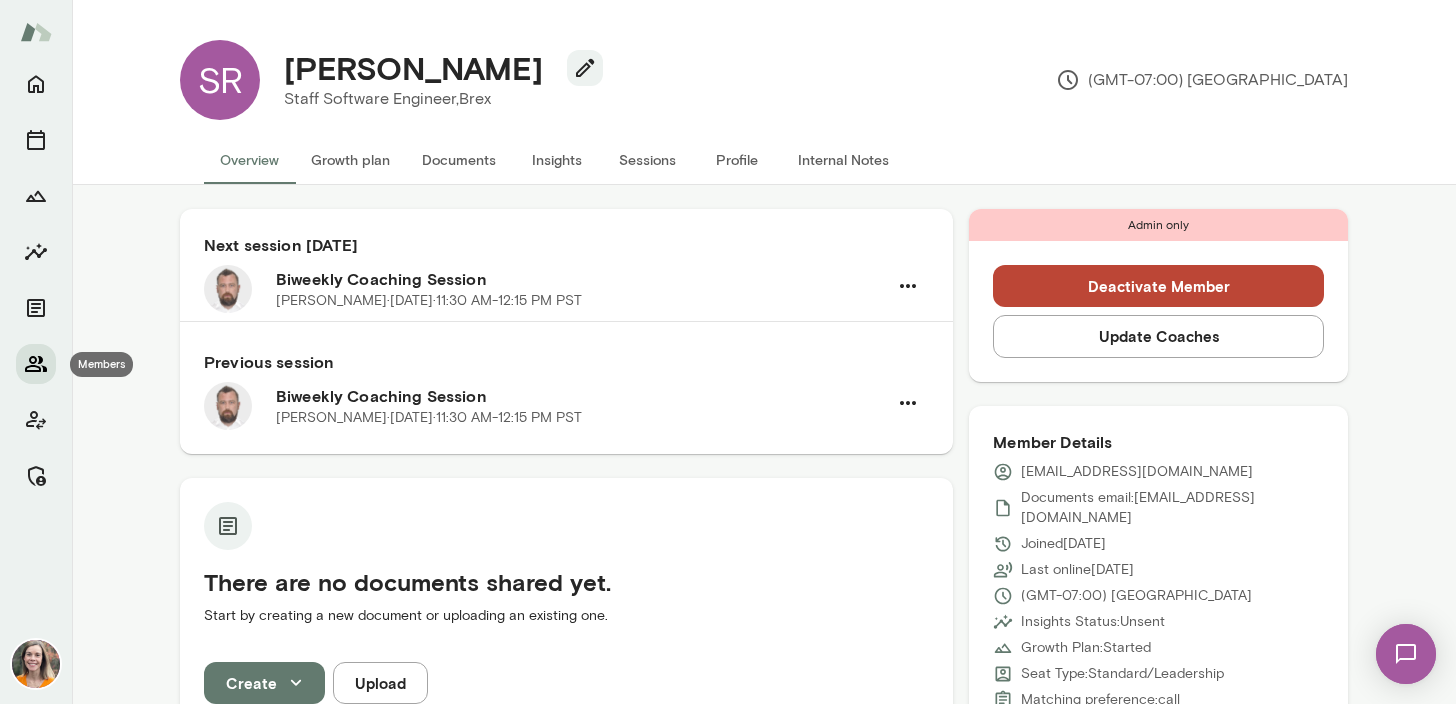 click 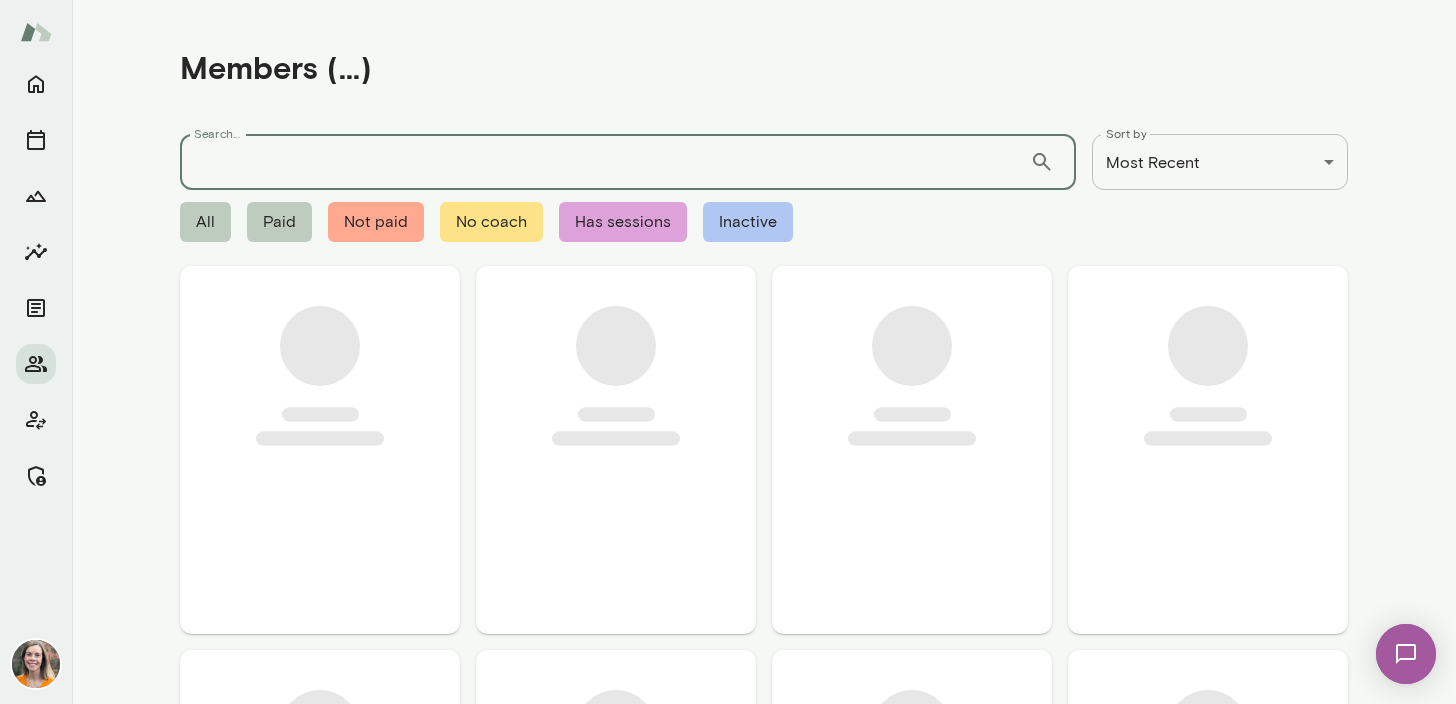 click on "Search..." at bounding box center (605, 162) 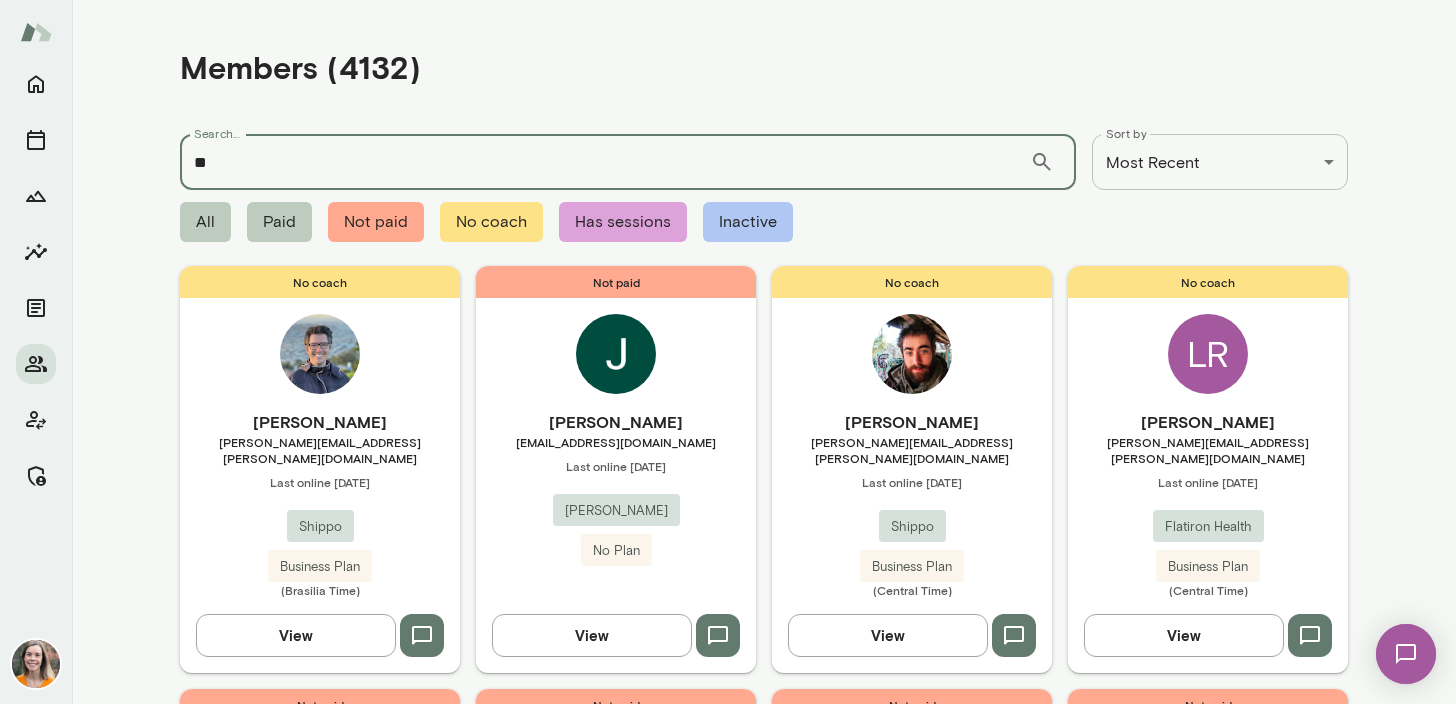 type on "*" 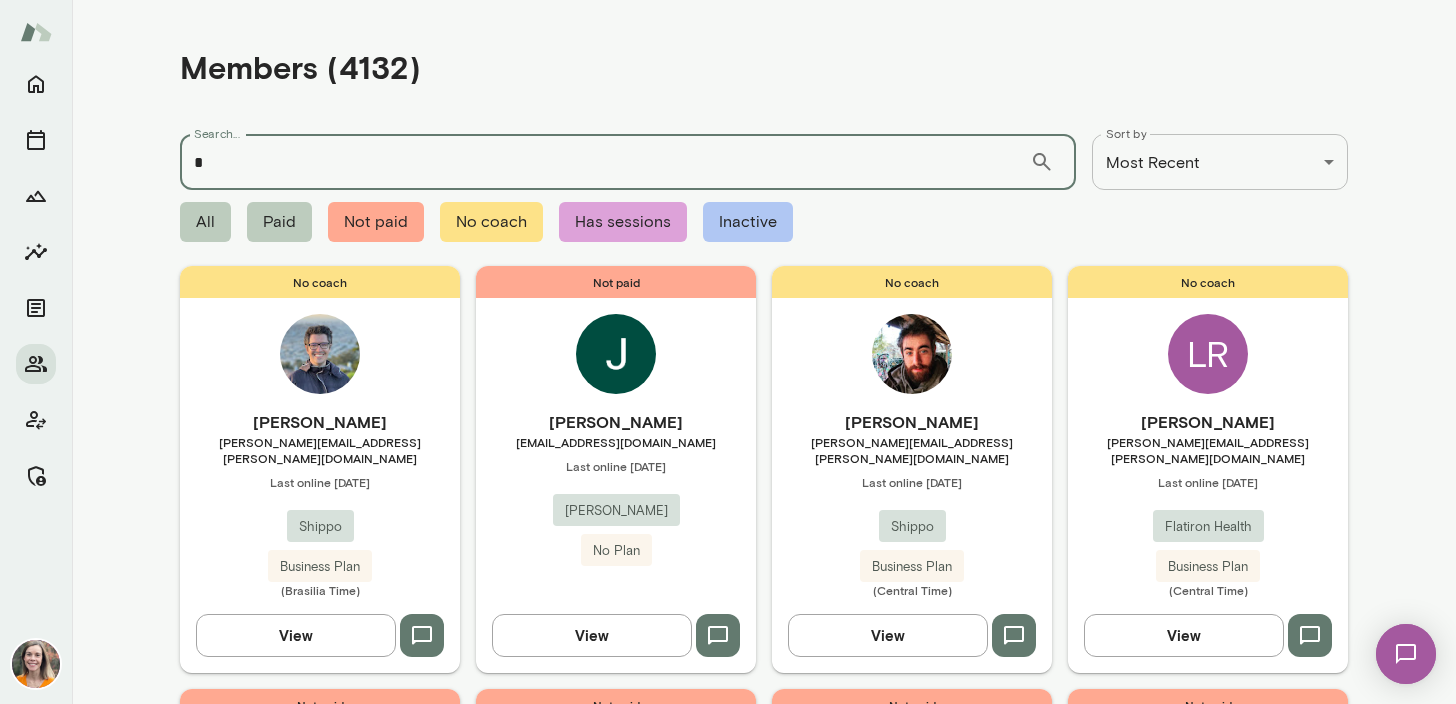 type 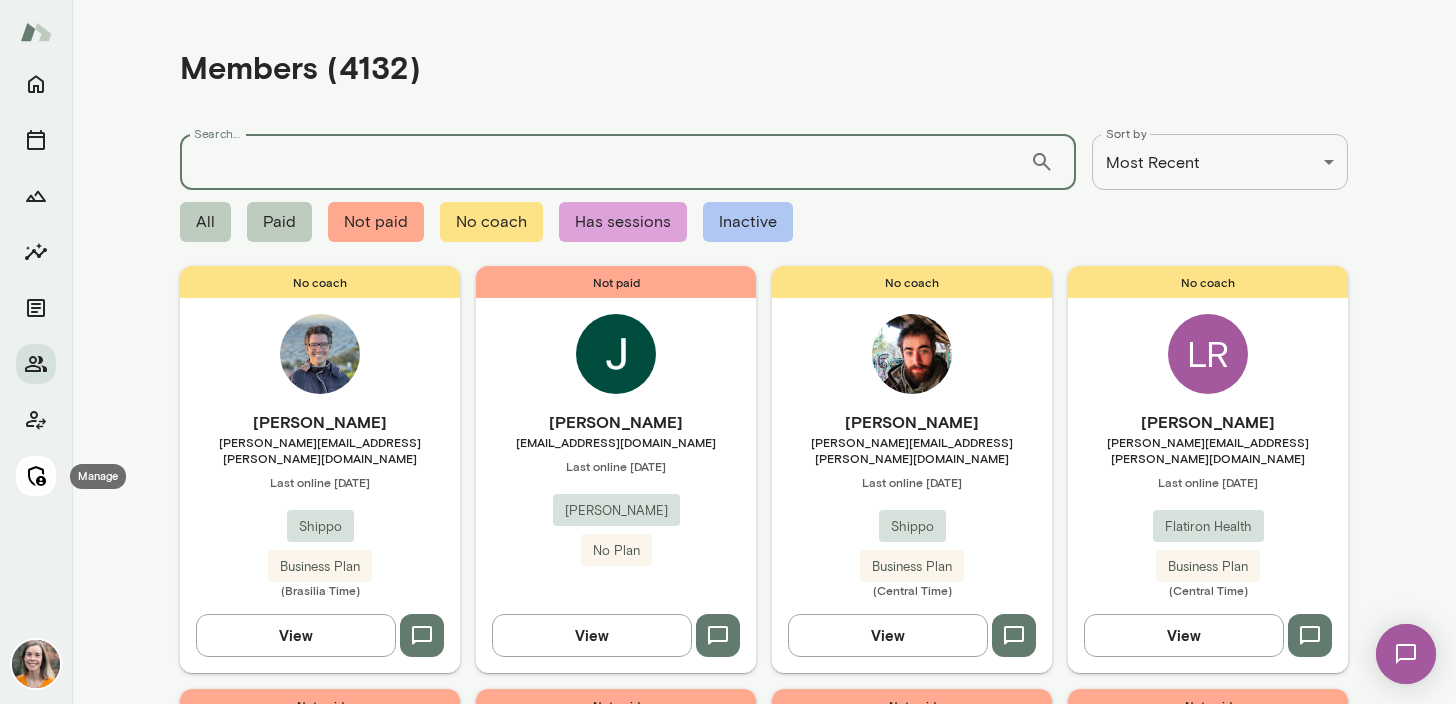 click 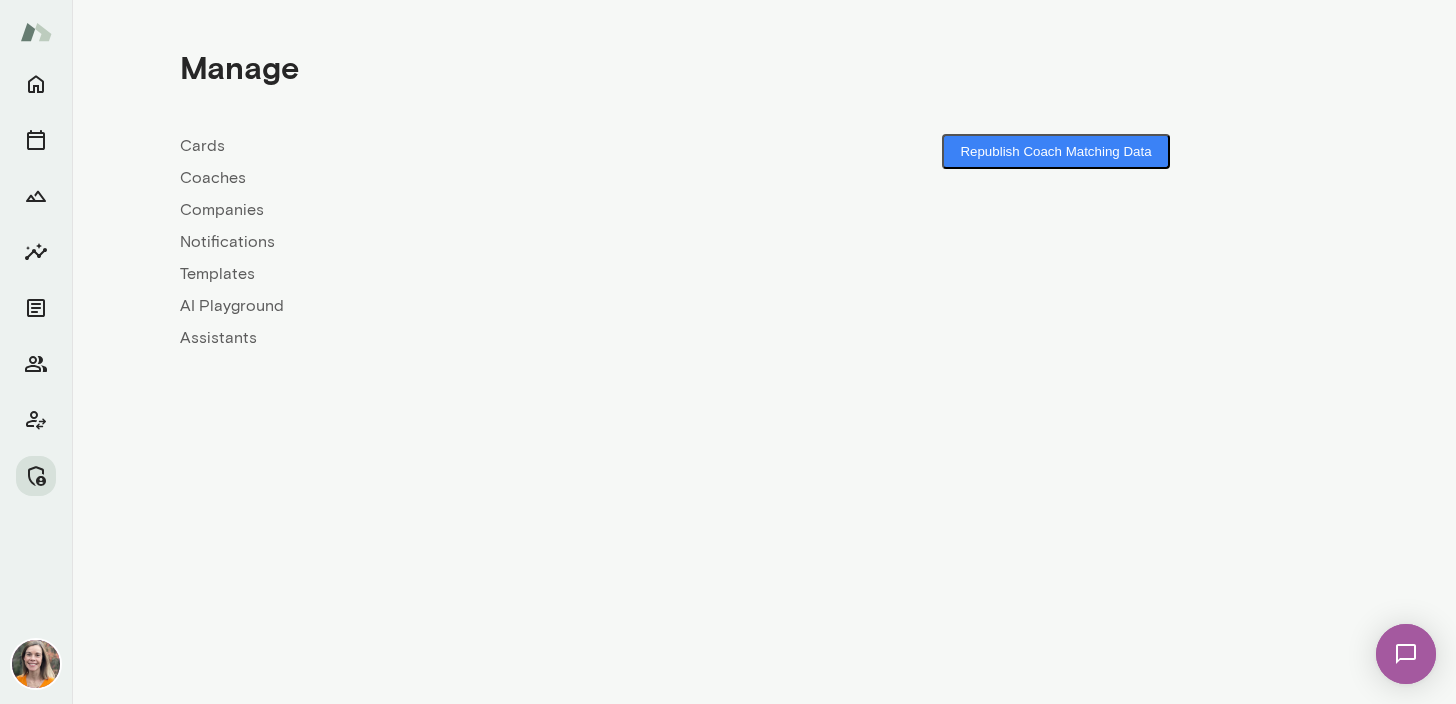 click on "Coaches" at bounding box center (472, 178) 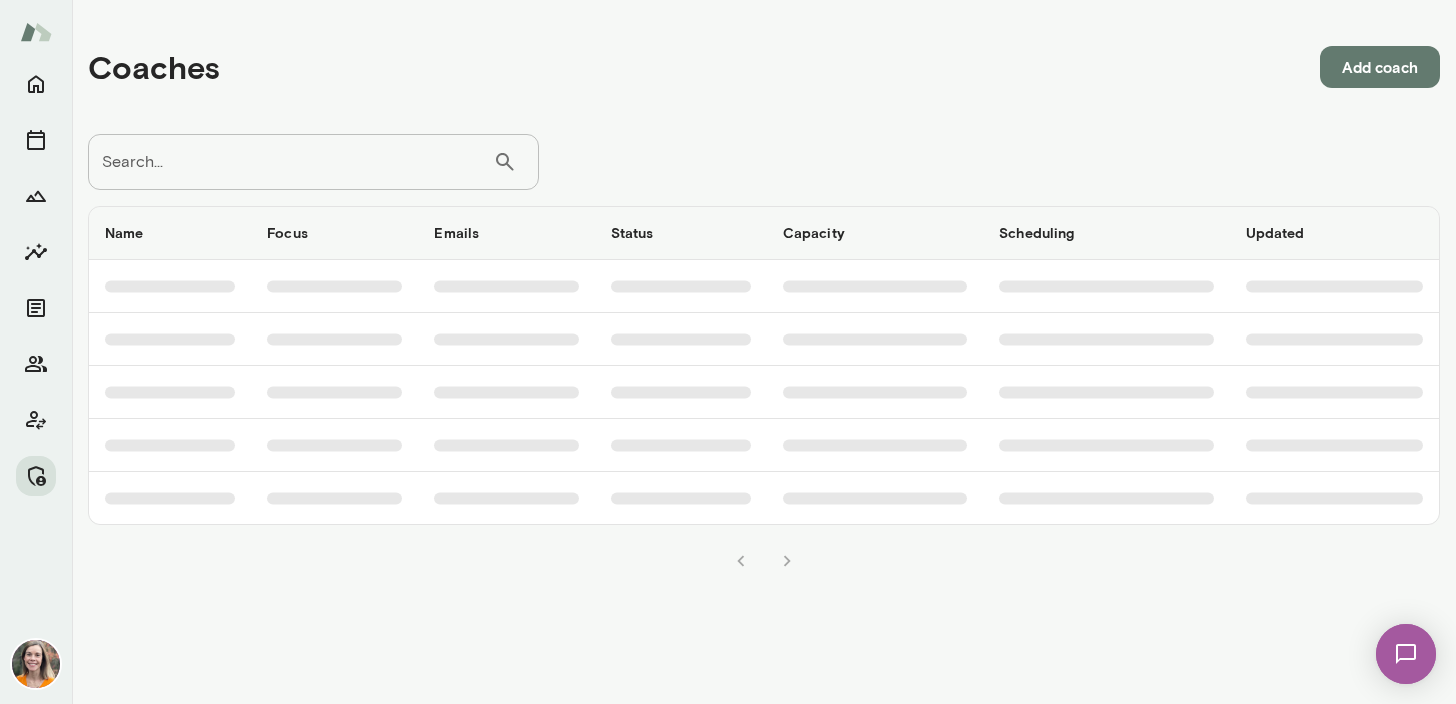 click on "Search..." at bounding box center (290, 162) 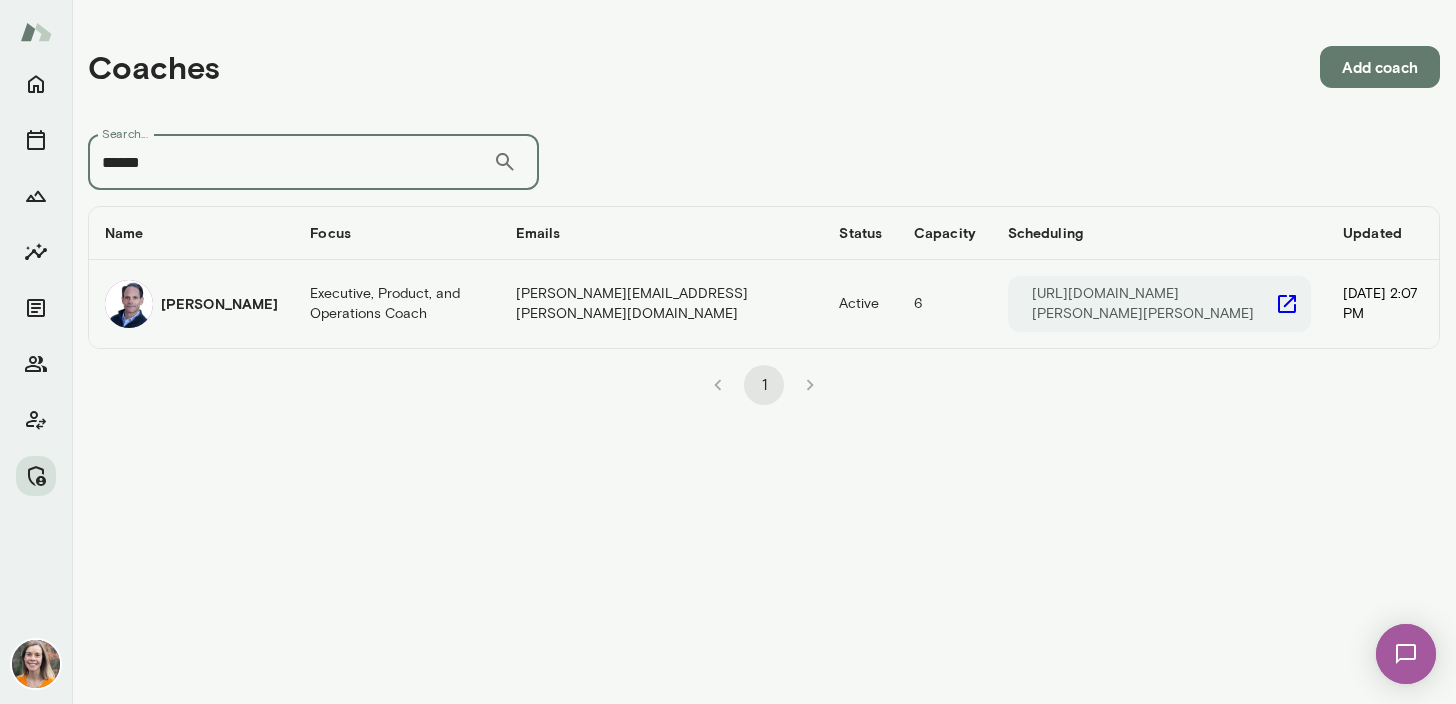 type on "******" 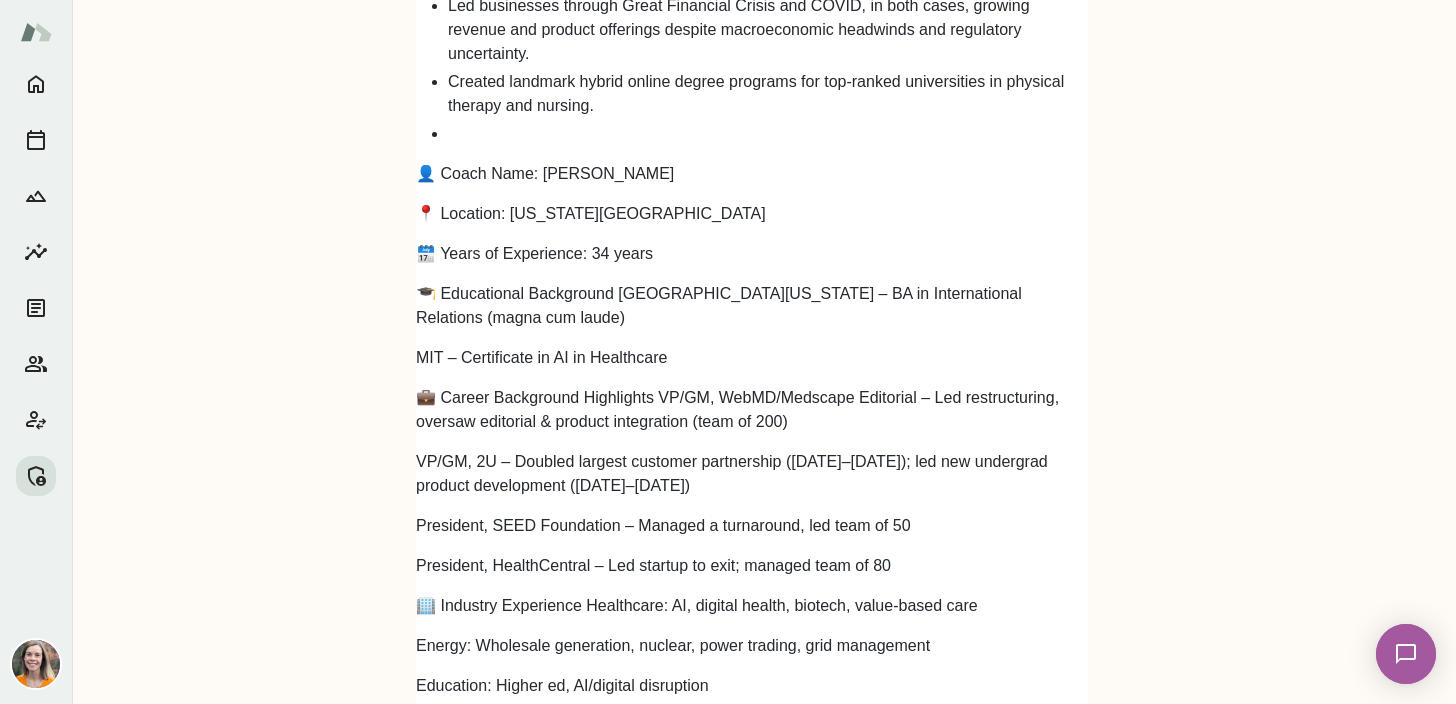 scroll, scrollTop: 0, scrollLeft: 0, axis: both 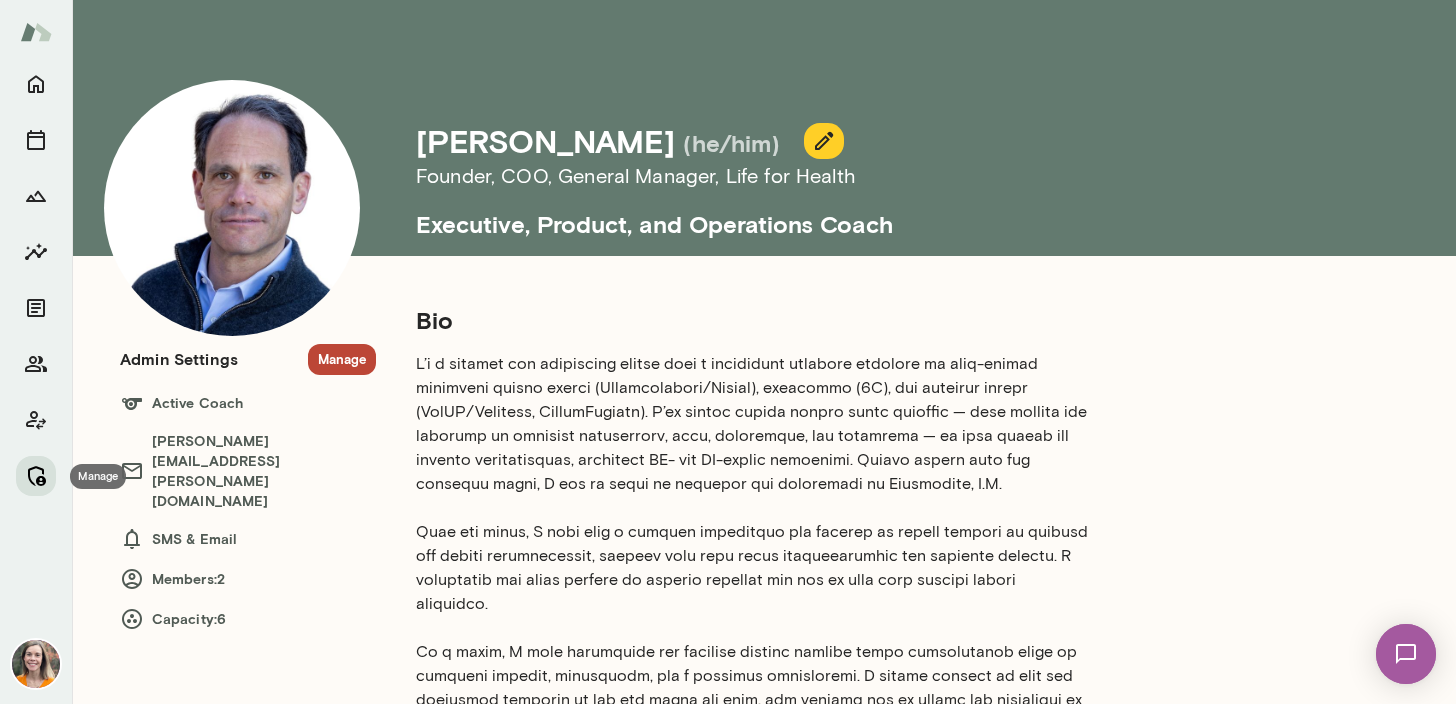 click 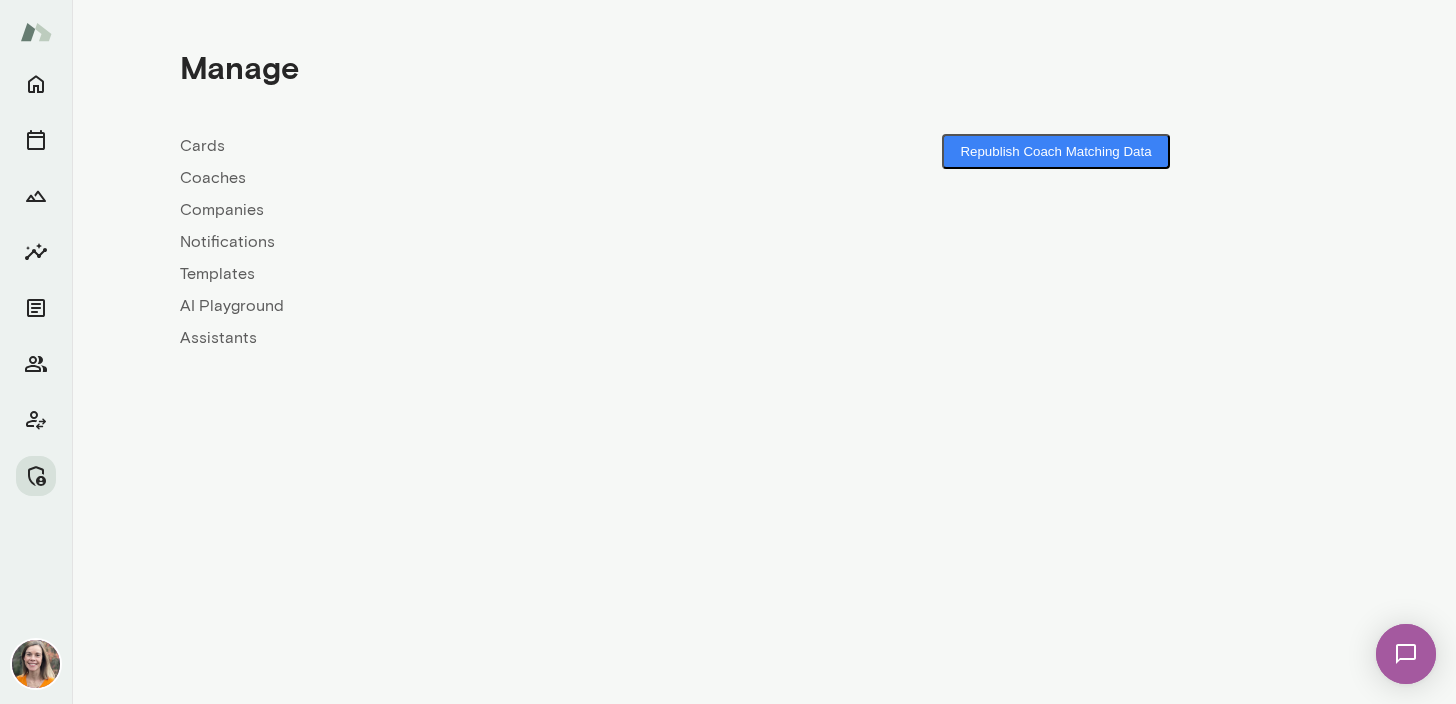click on "Coaches" at bounding box center [472, 178] 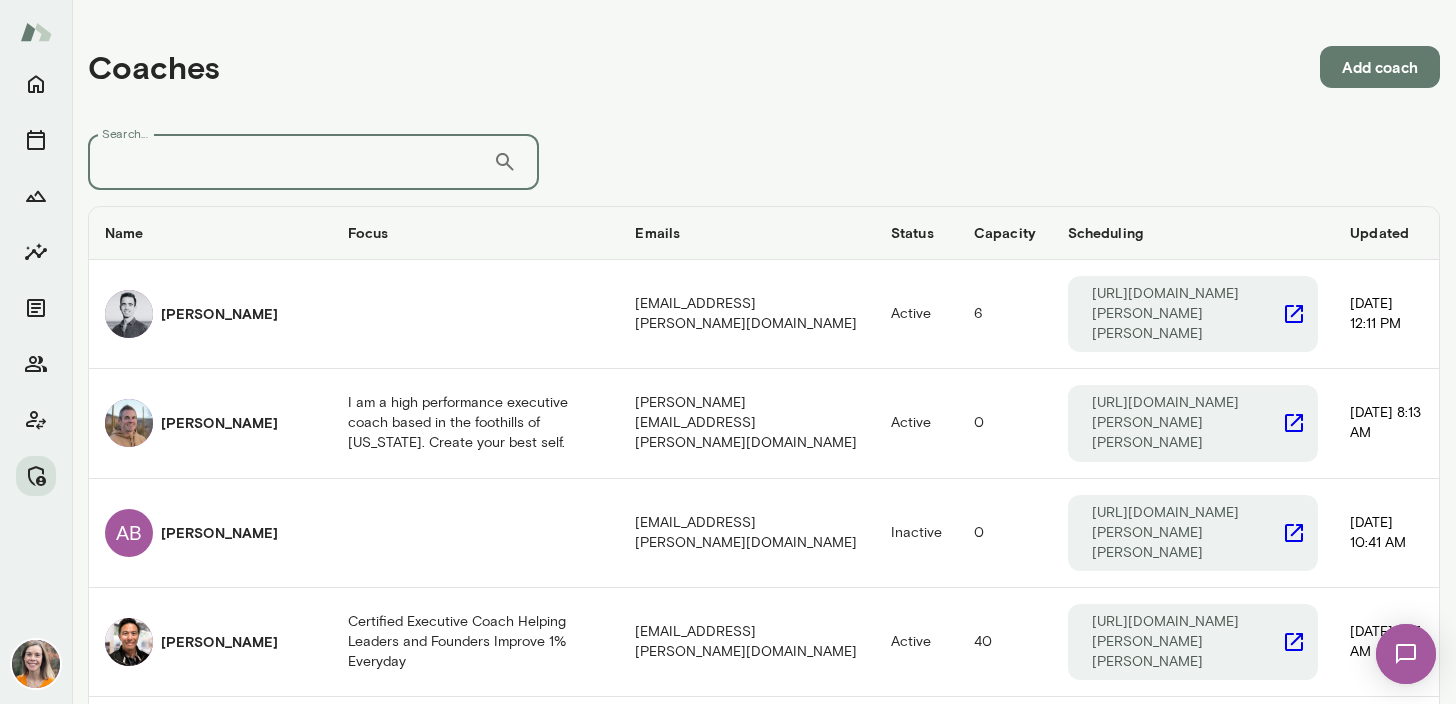click on "Search..." at bounding box center [290, 162] 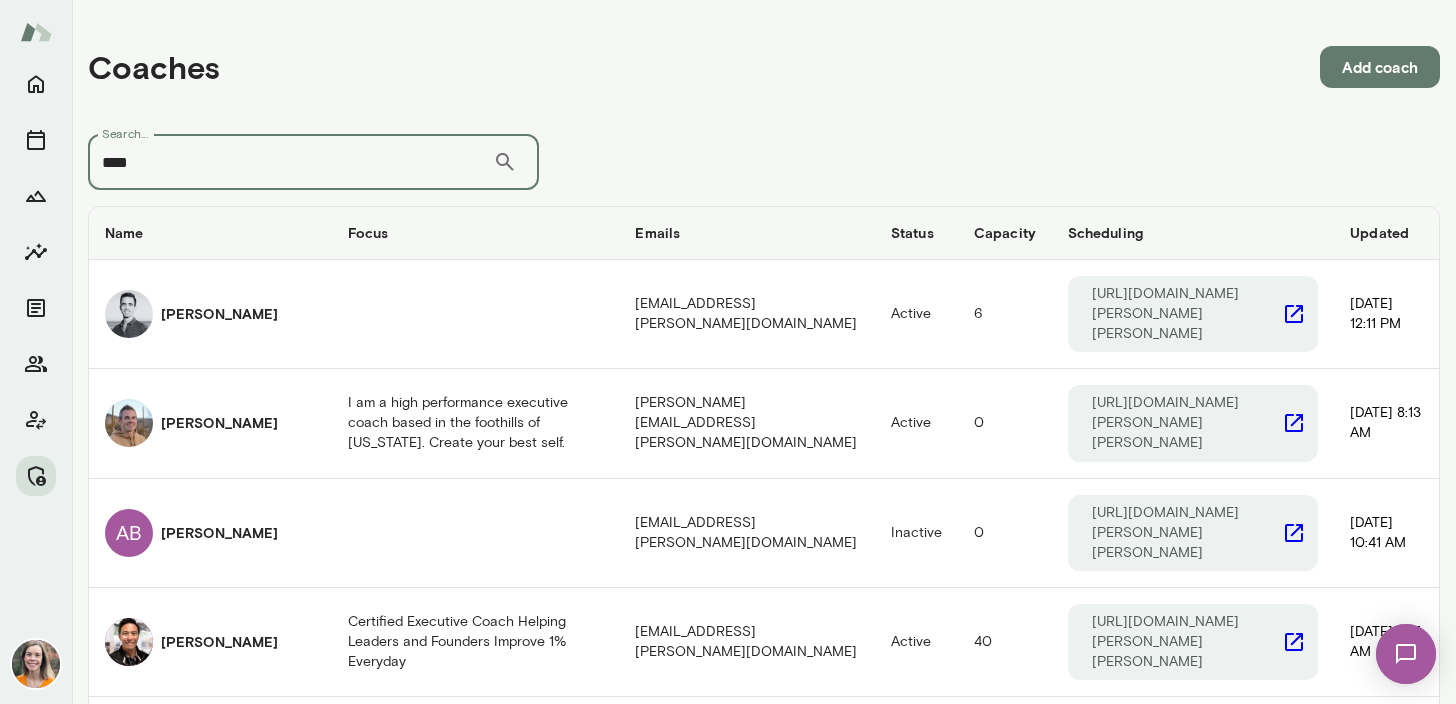 type on "*****" 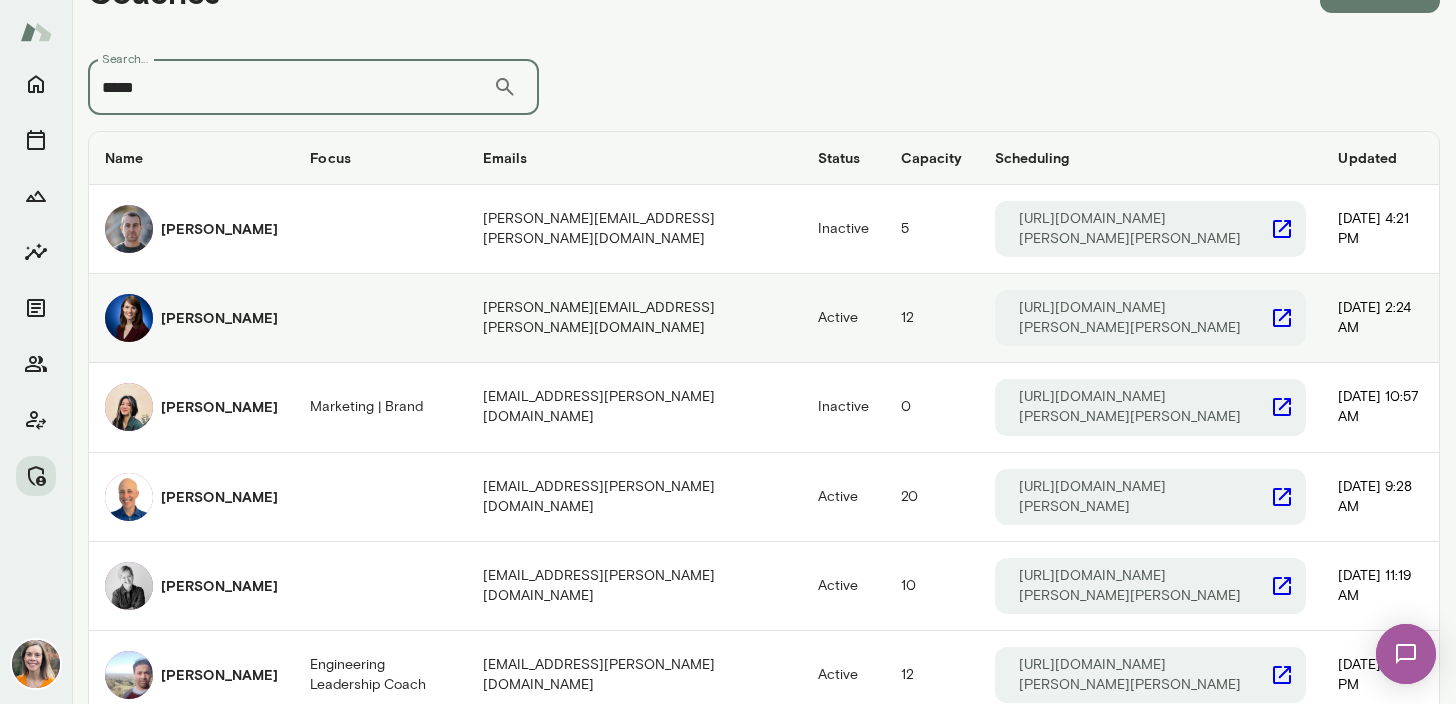 scroll, scrollTop: 122, scrollLeft: 0, axis: vertical 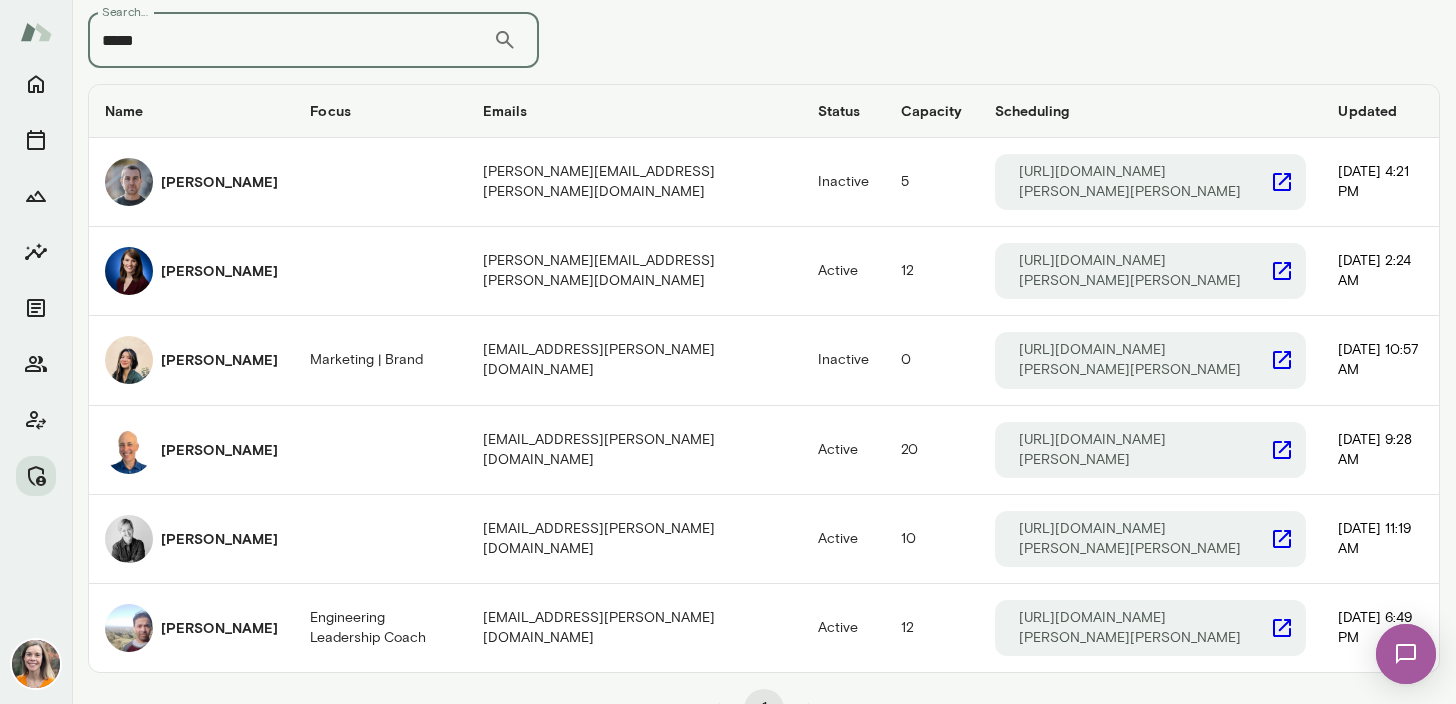 drag, startPoint x: 160, startPoint y: 44, endPoint x: 81, endPoint y: 30, distance: 80.23092 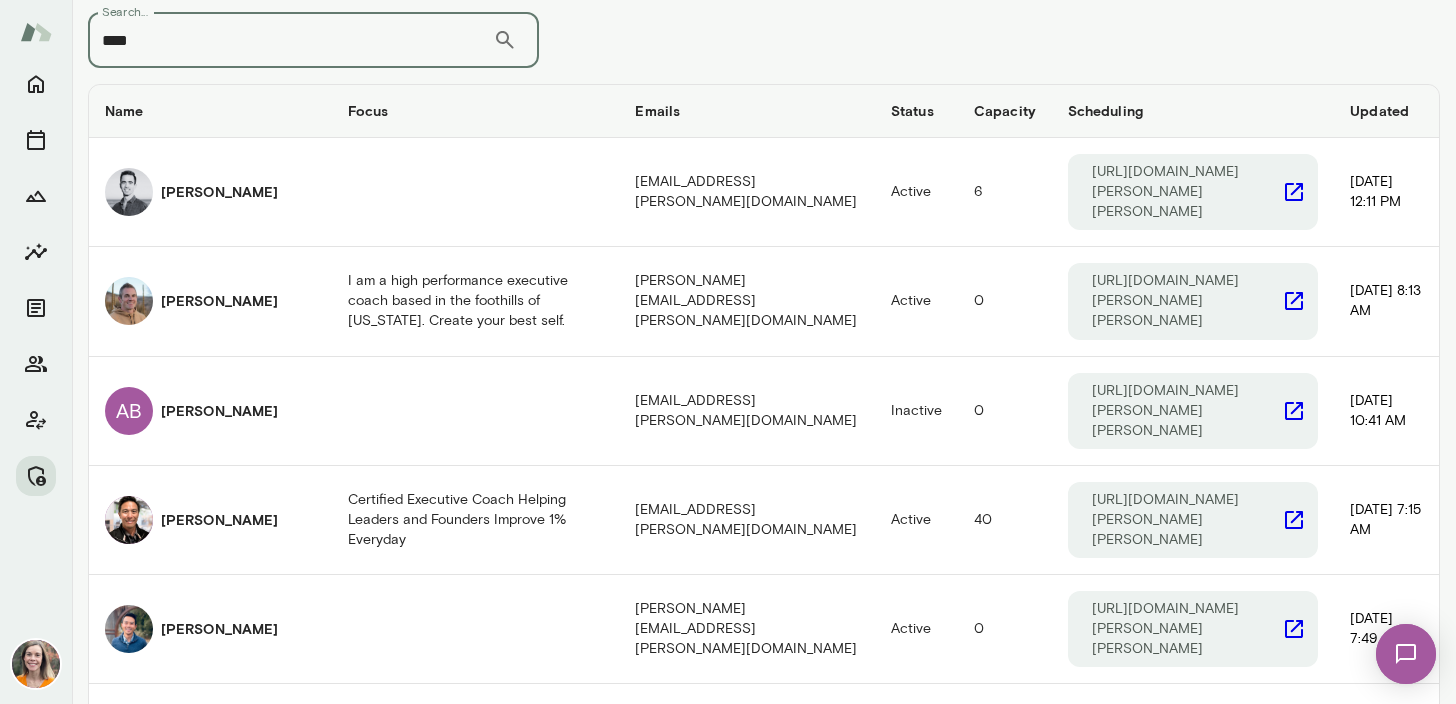 scroll, scrollTop: 0, scrollLeft: 0, axis: both 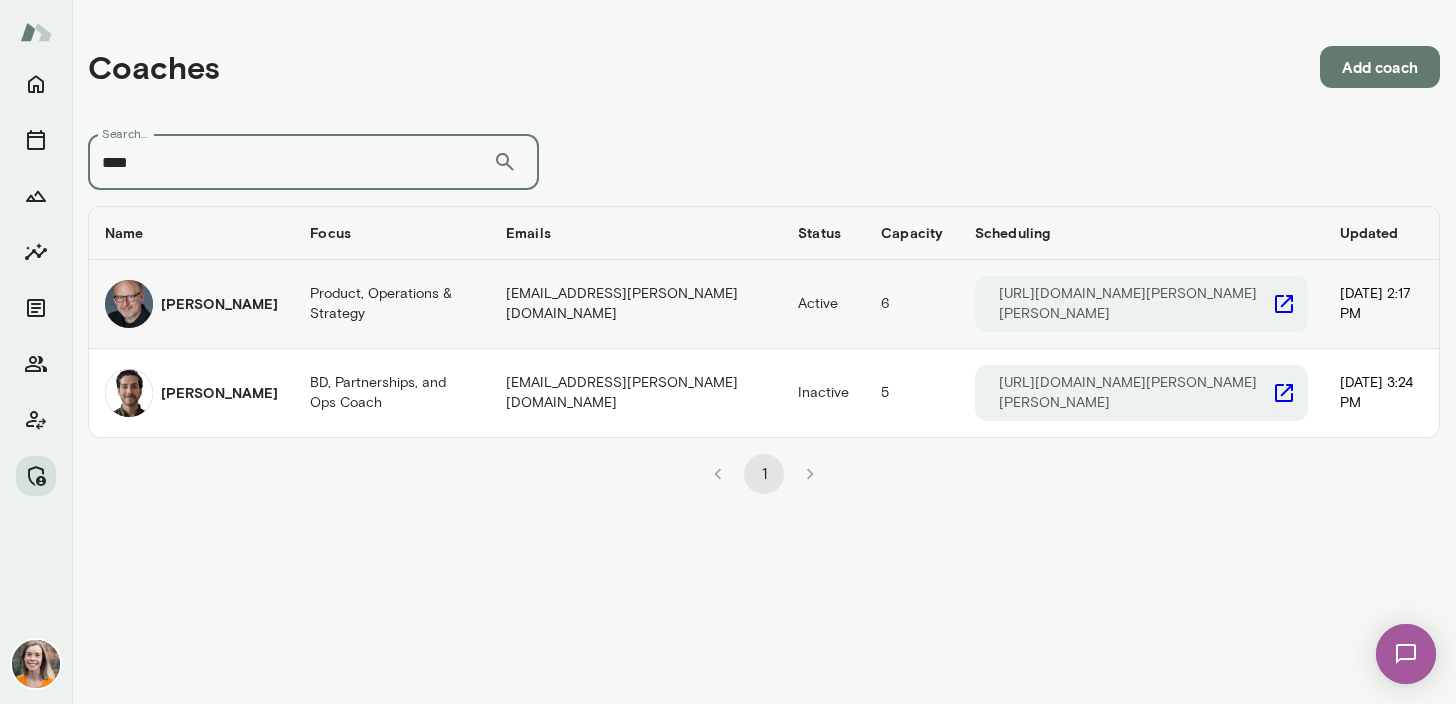 type on "****" 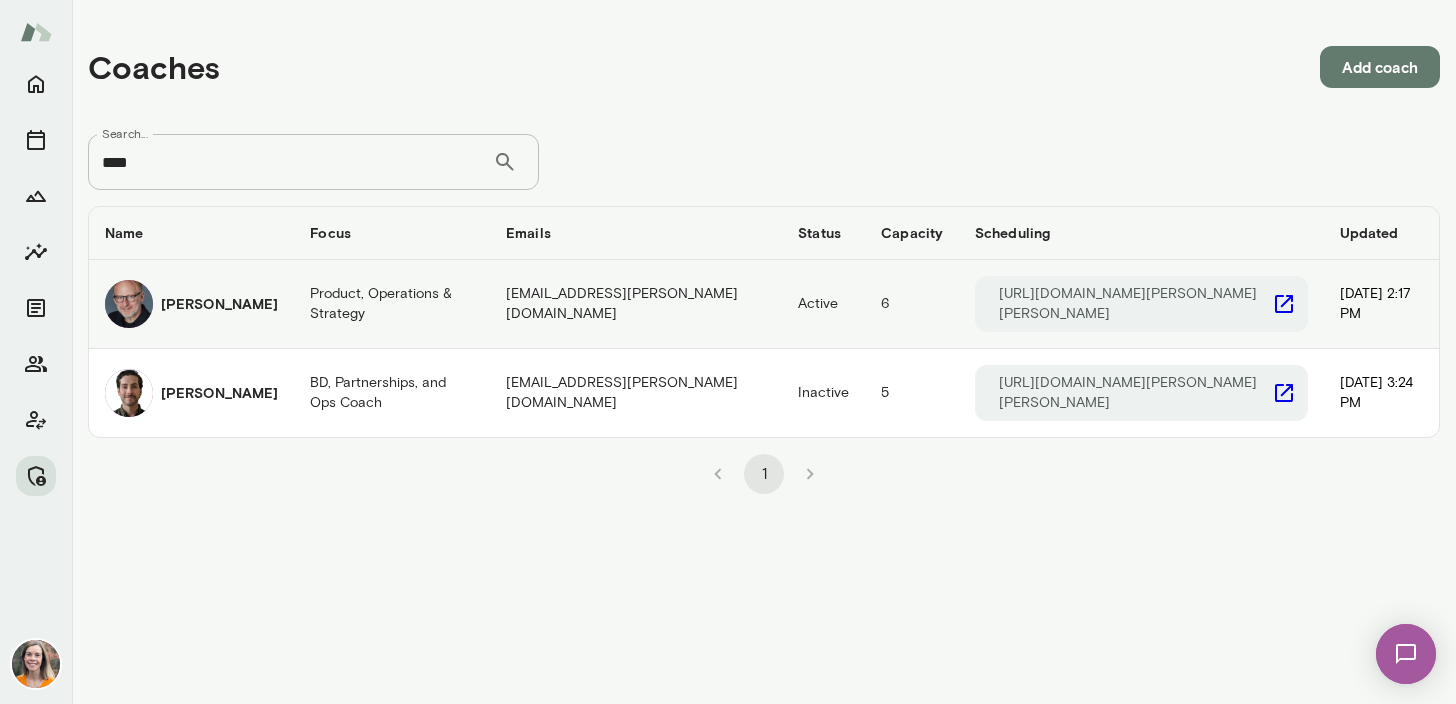 click on "Nick Gould" at bounding box center [191, 304] 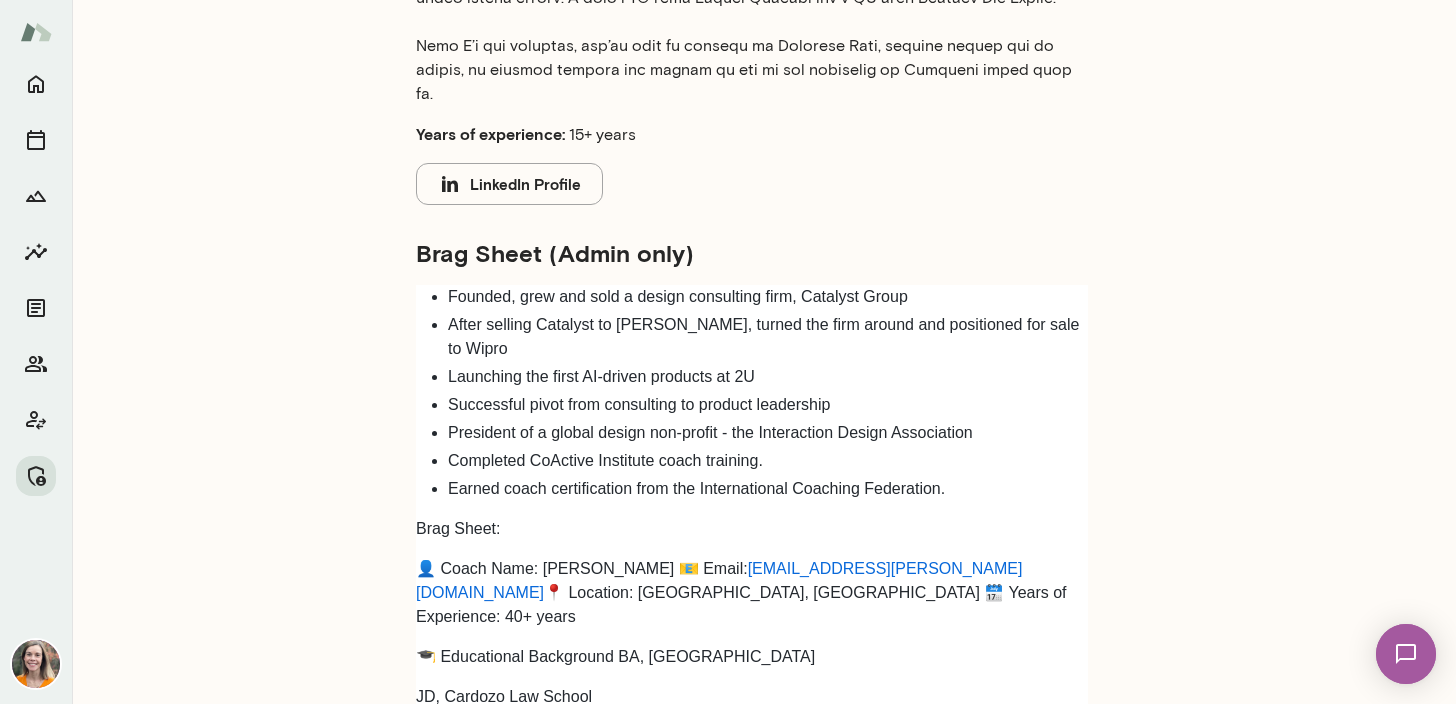 scroll, scrollTop: 0, scrollLeft: 0, axis: both 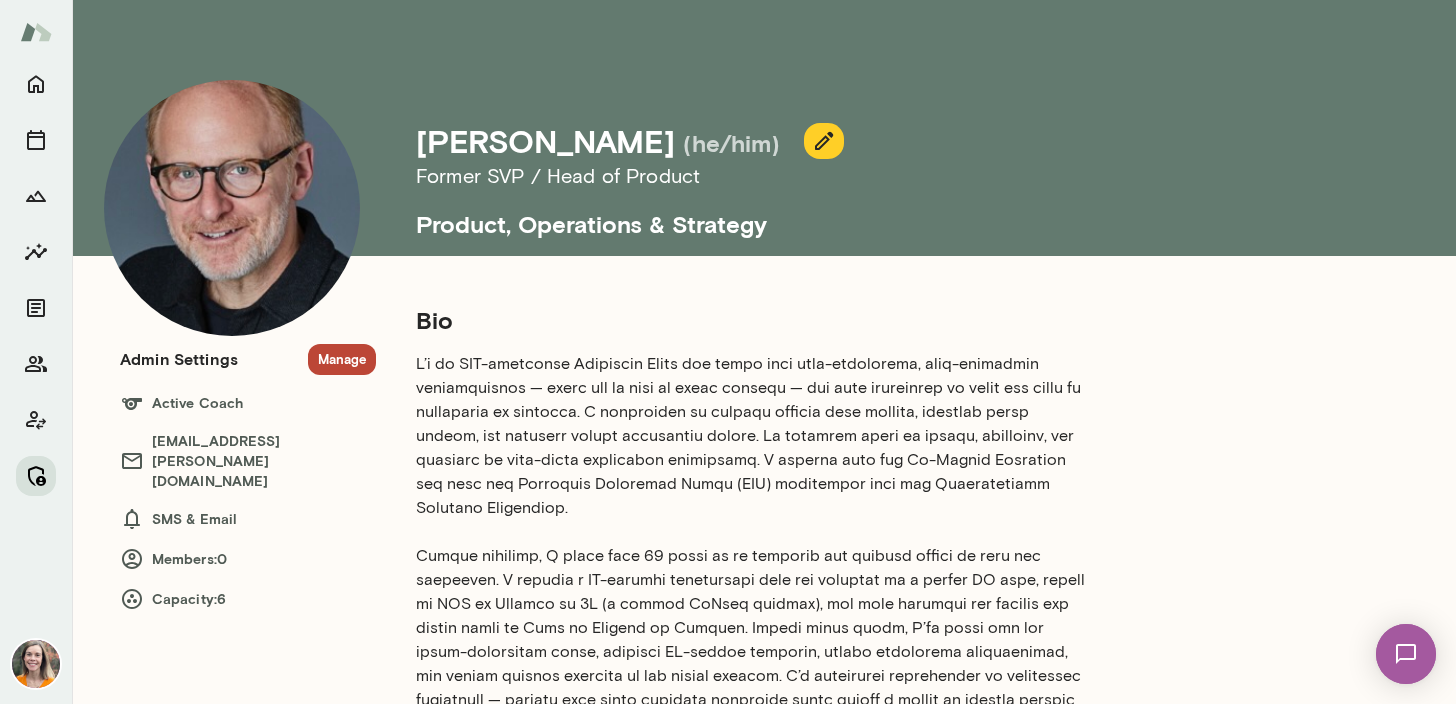 click 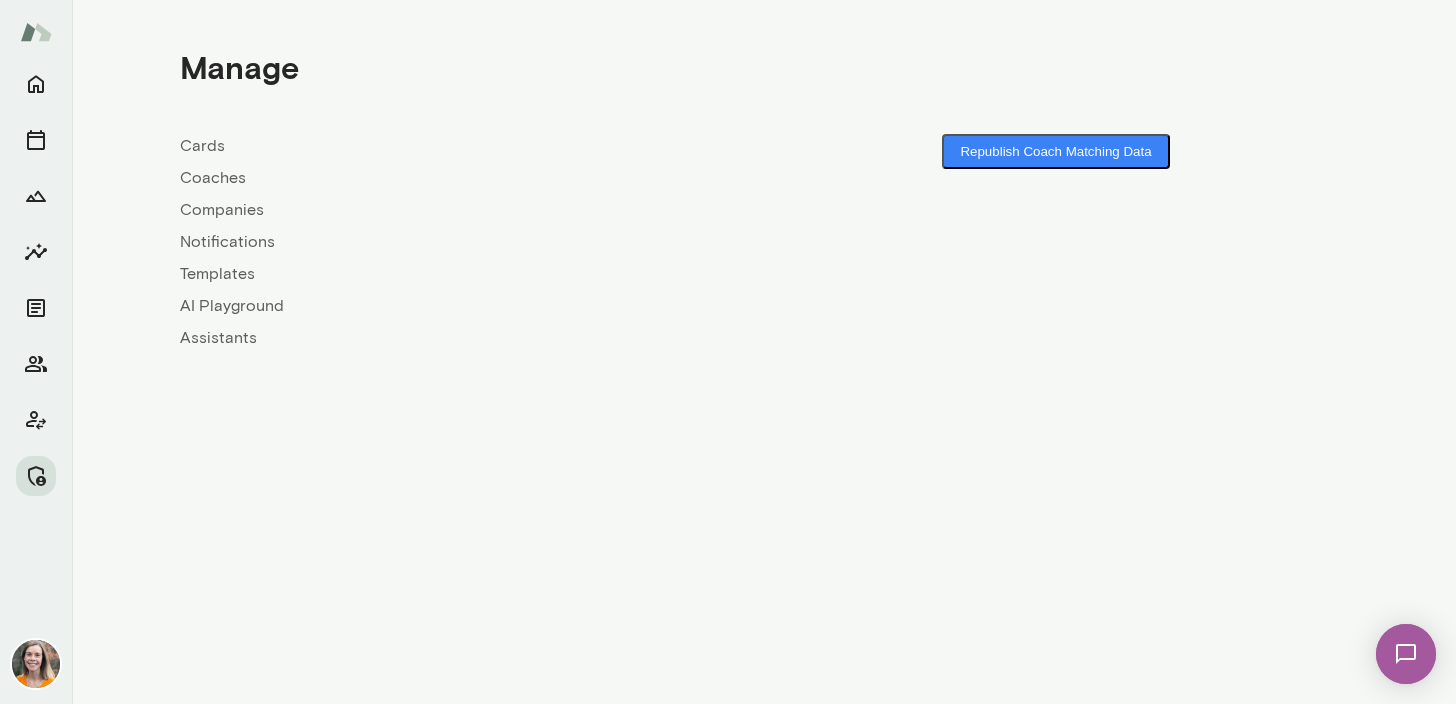 click on "Coaches" at bounding box center [472, 178] 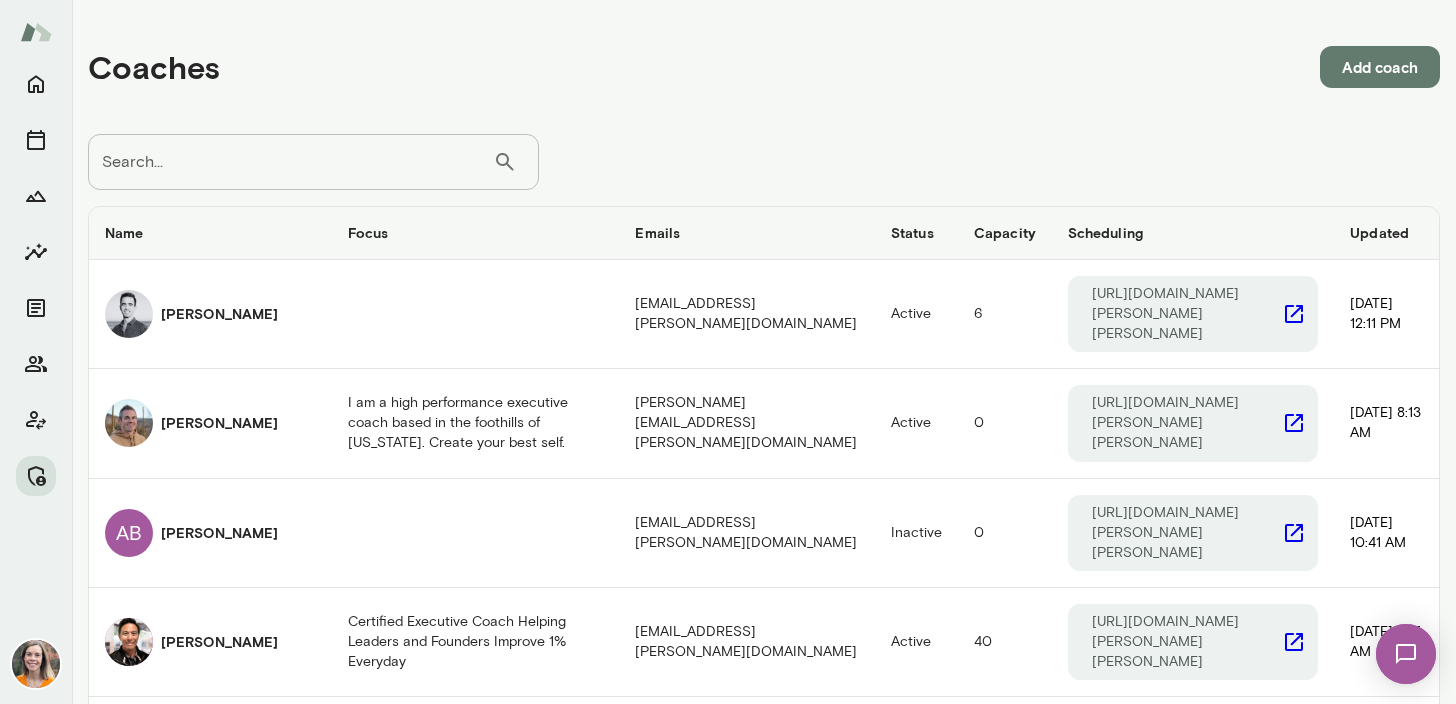 click on "Search..." at bounding box center [290, 162] 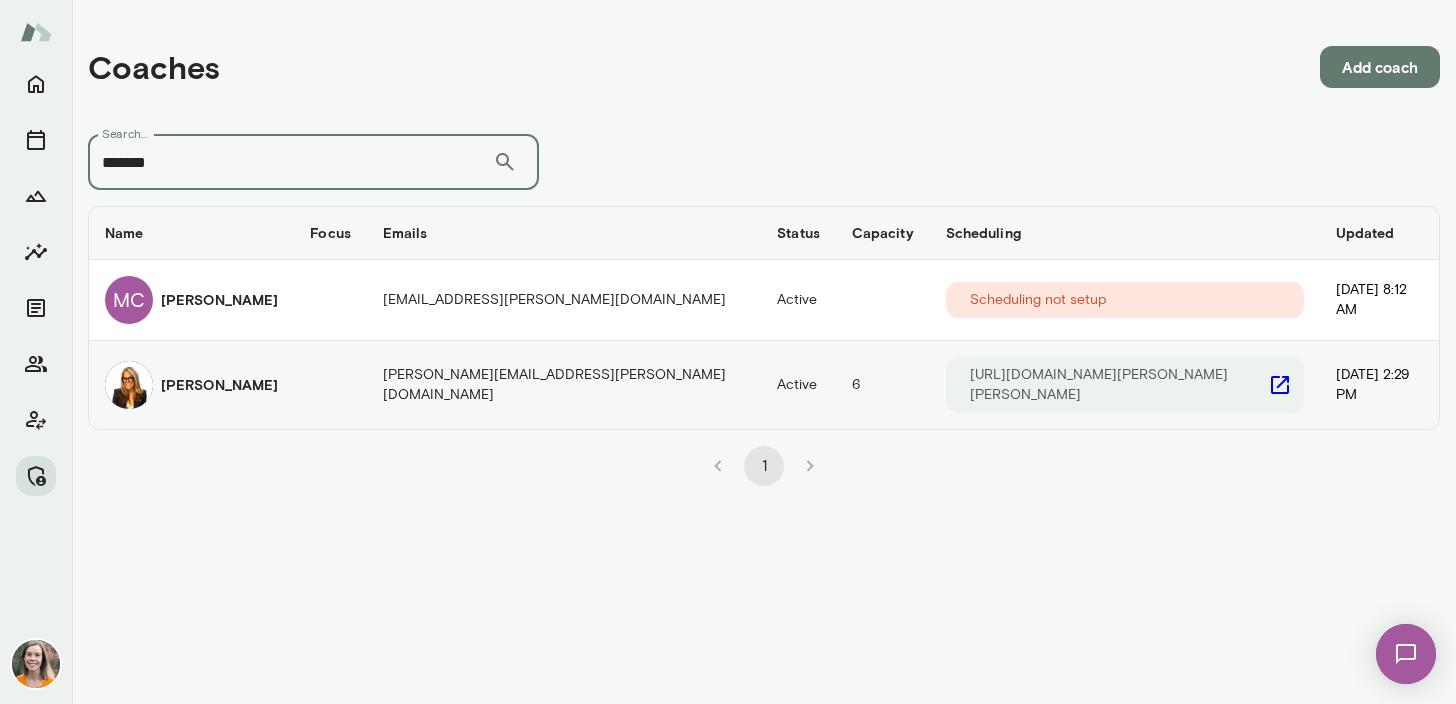 type on "*******" 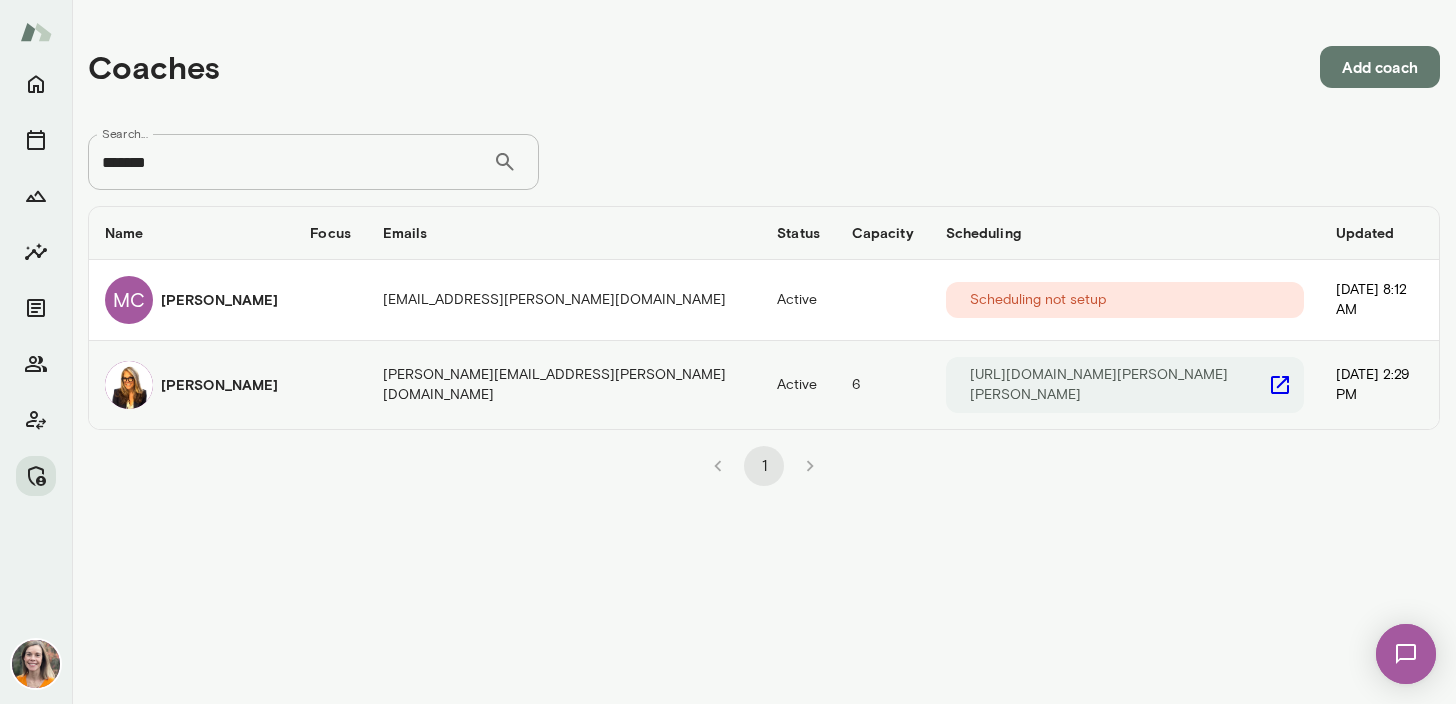 click on "Melissa Lemberg" at bounding box center [191, 385] 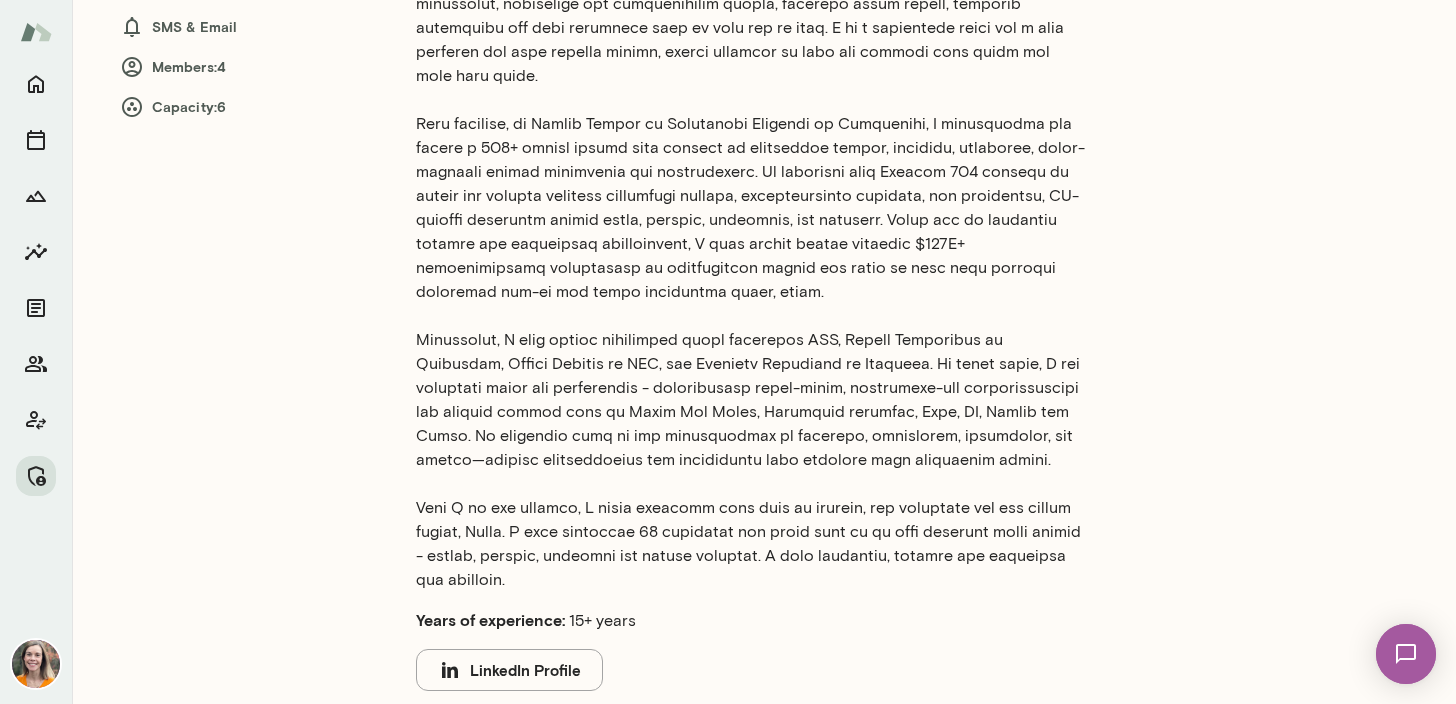 scroll, scrollTop: 0, scrollLeft: 0, axis: both 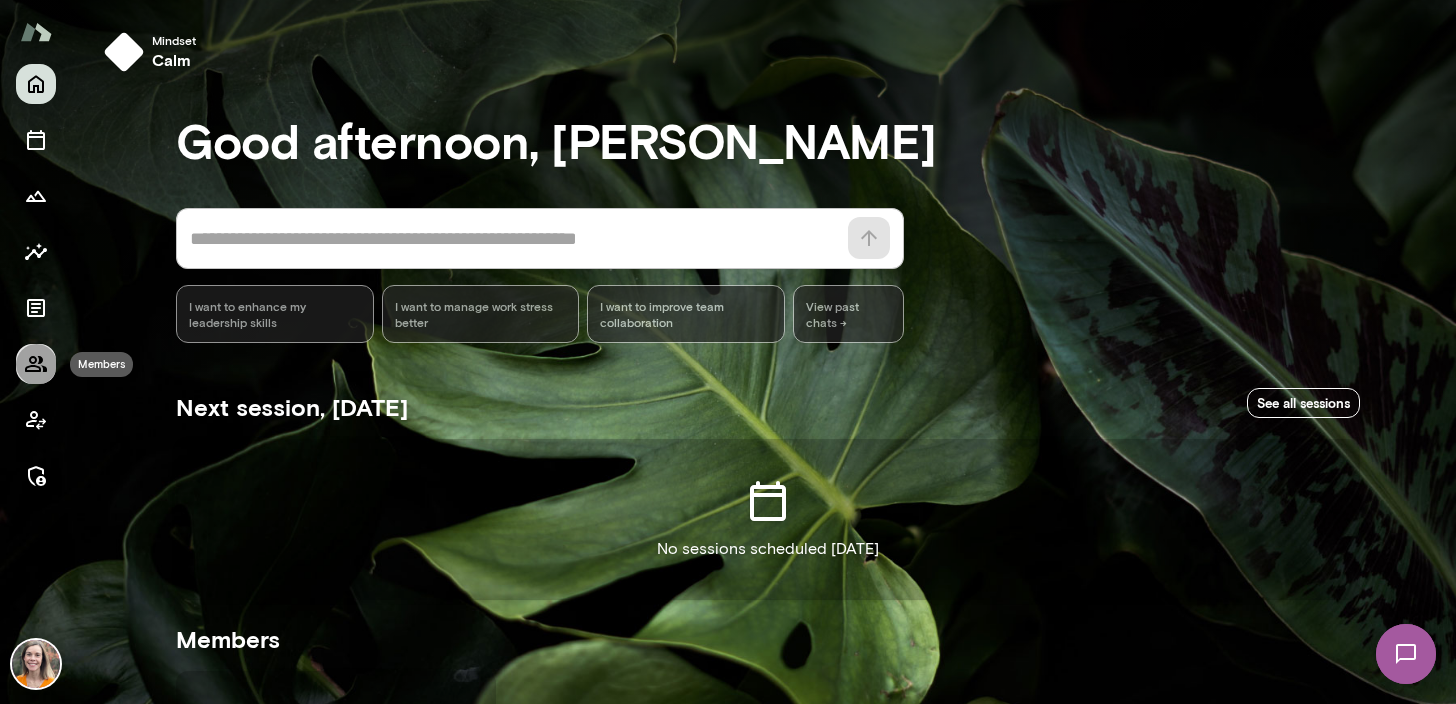 click 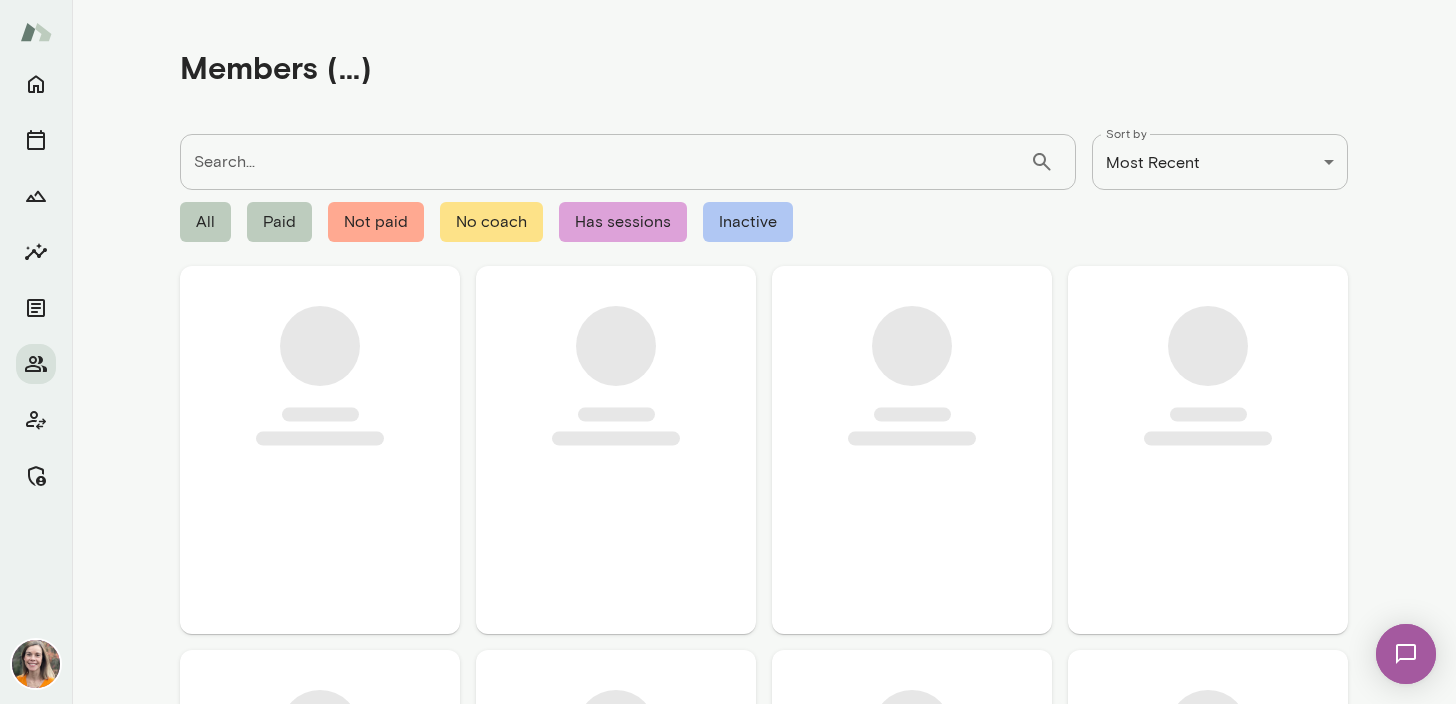 click on "Search..." at bounding box center (605, 162) 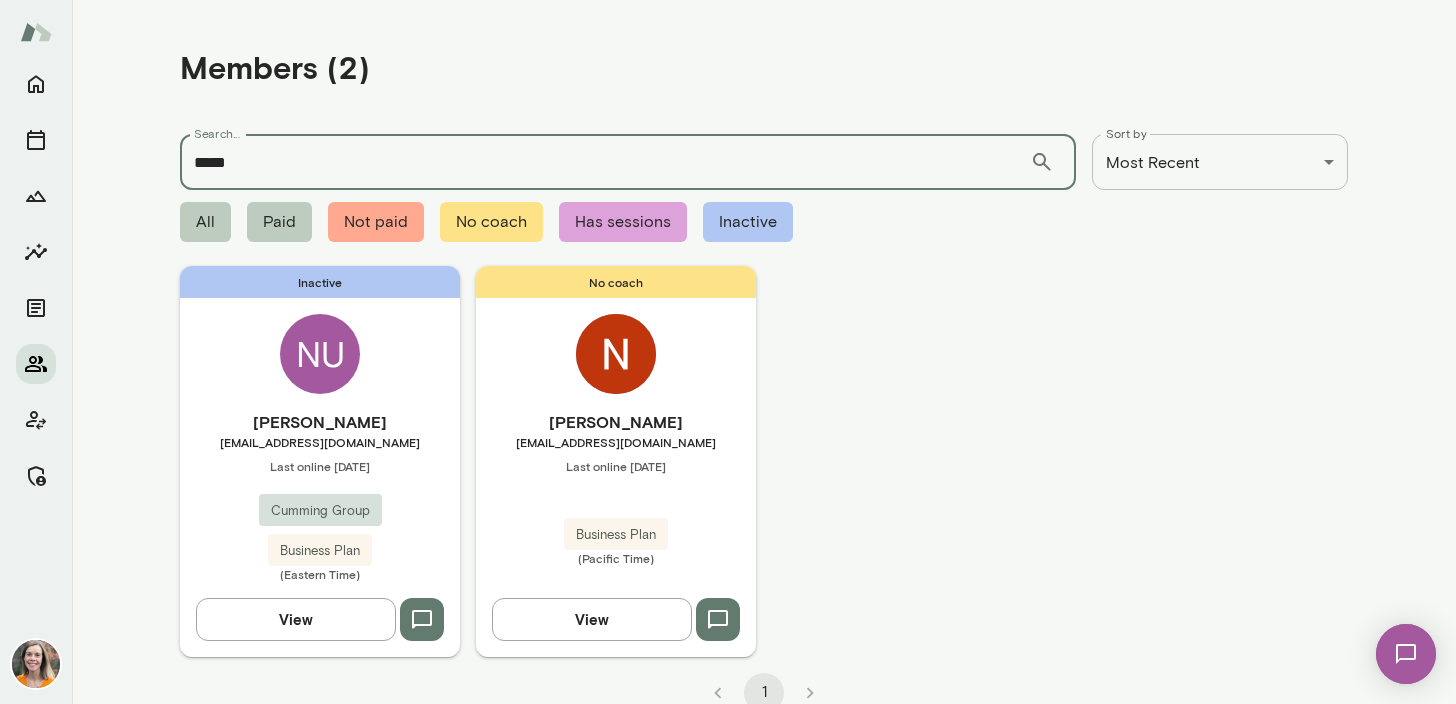 type on "*****" 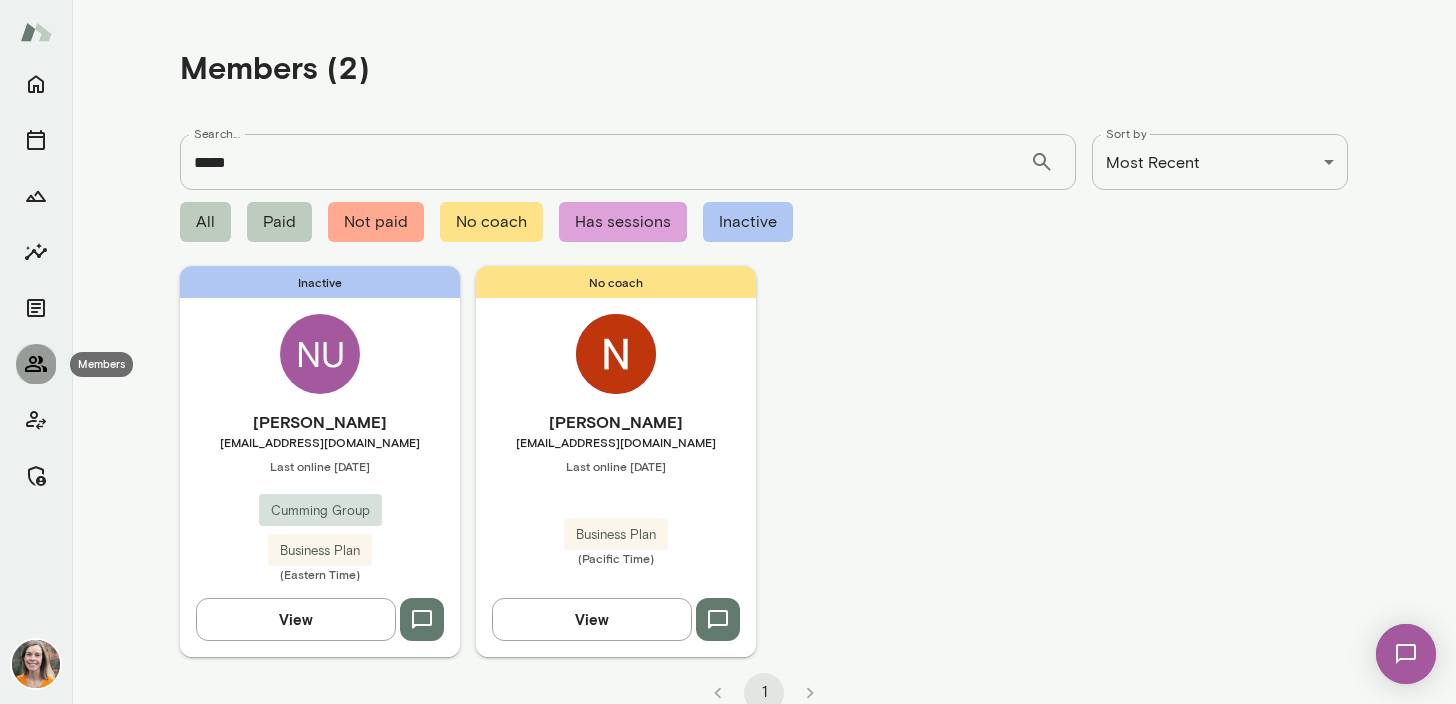 click 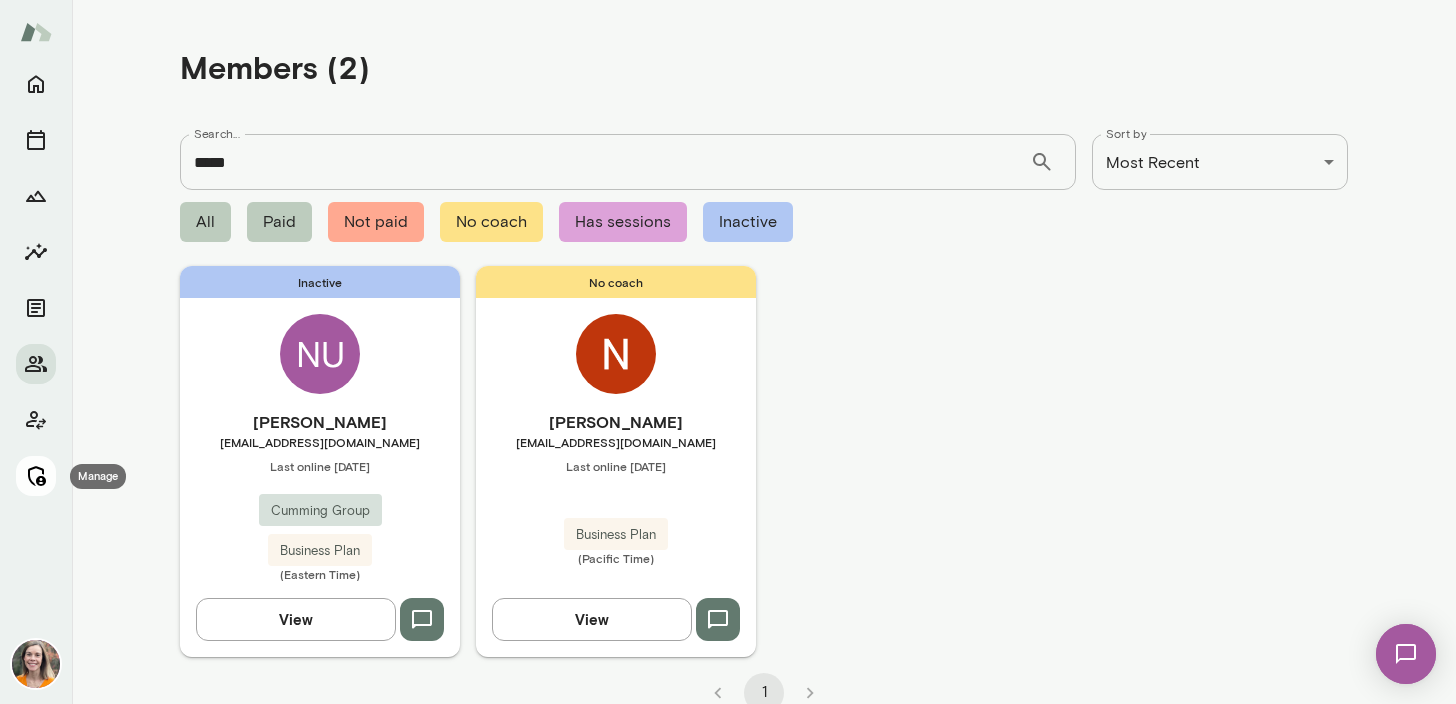 click 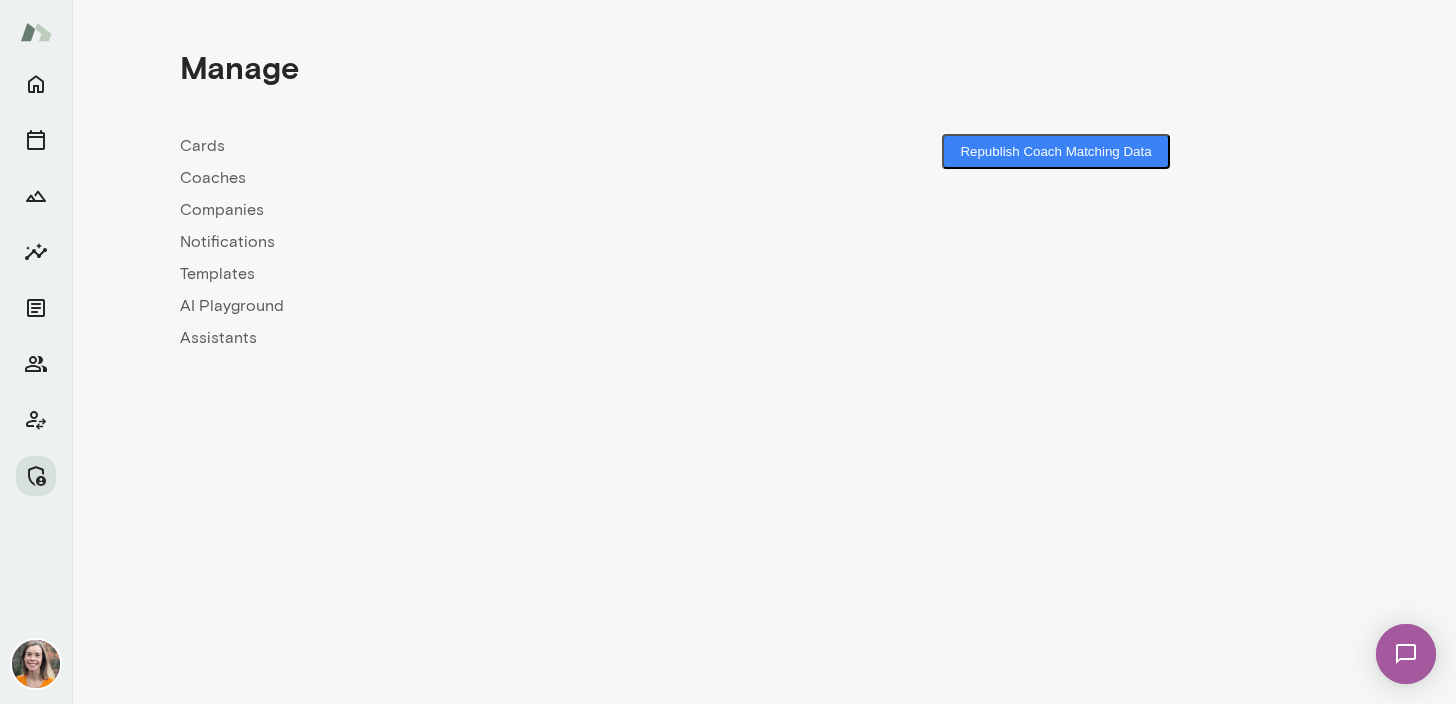 click on "Coaches" at bounding box center [472, 178] 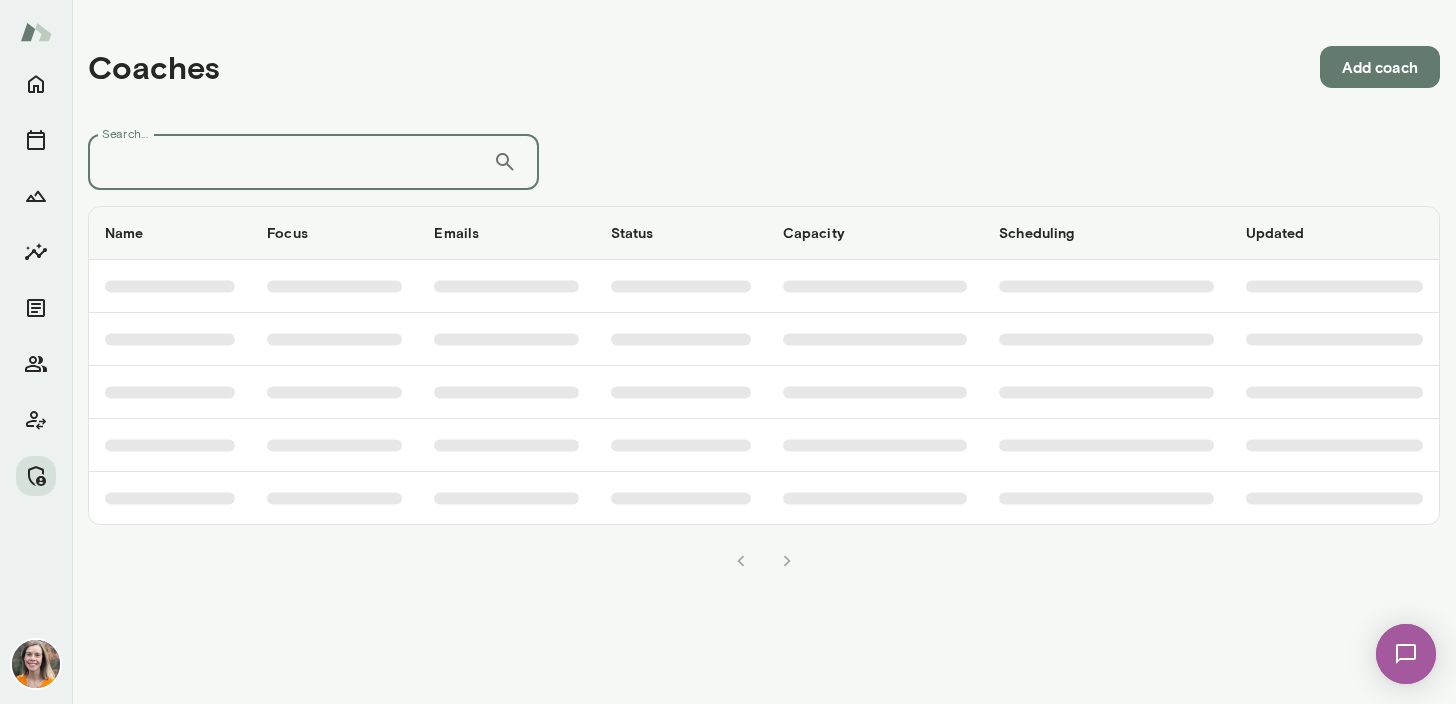 click on "Search..." at bounding box center [290, 162] 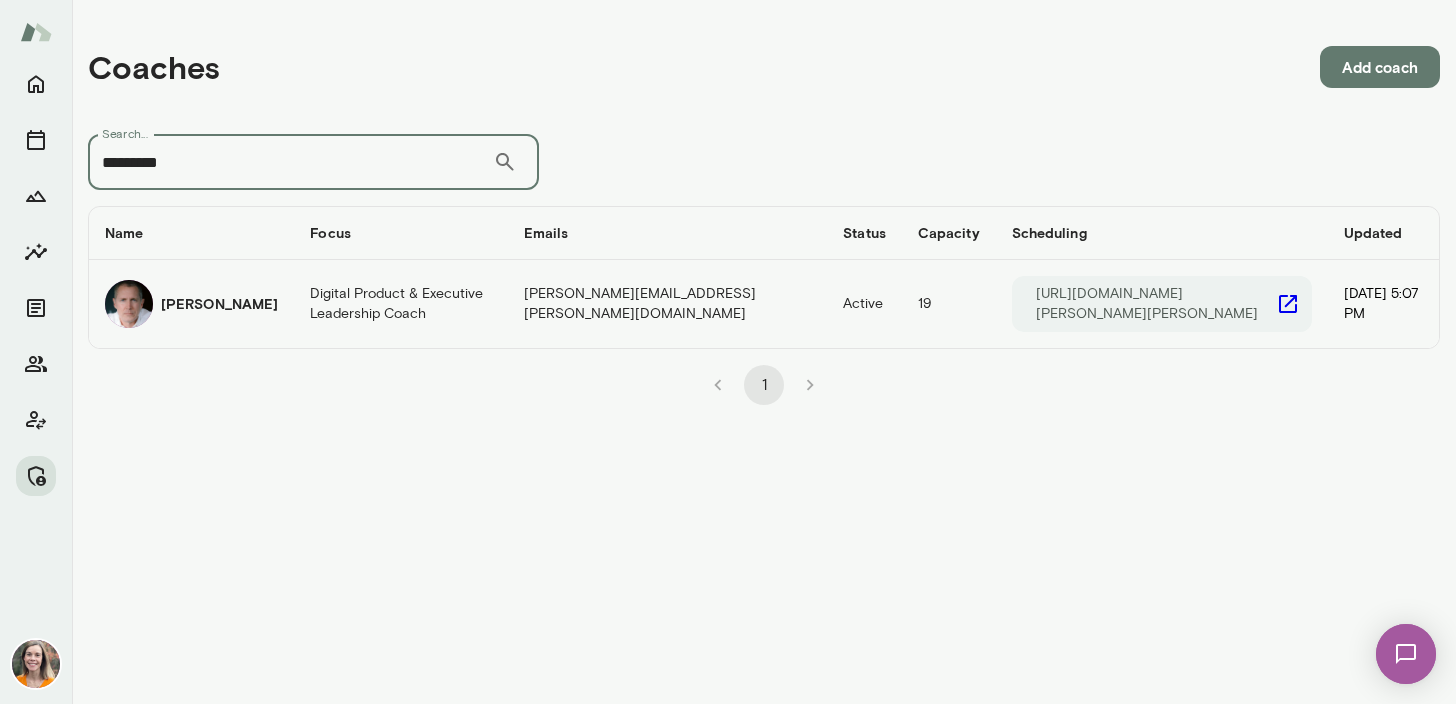 type on "*********" 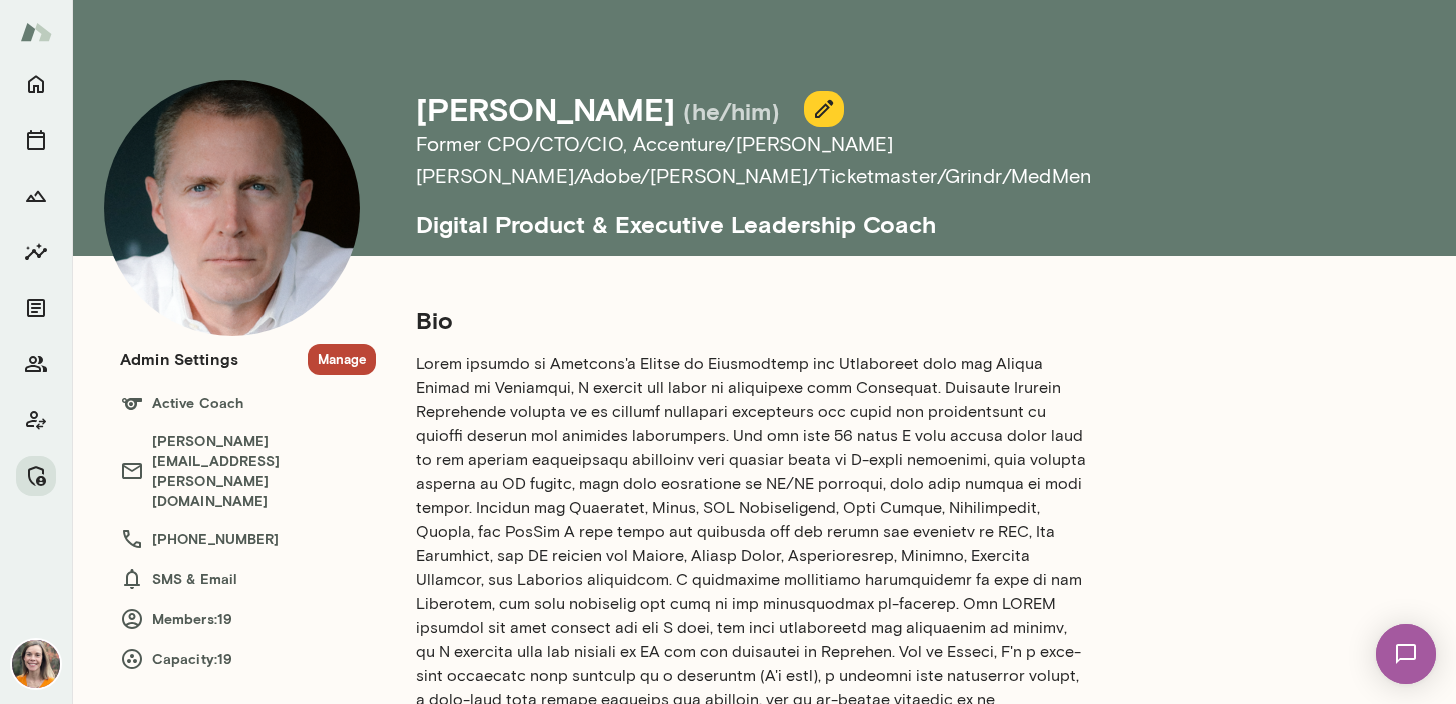 click on "Manage" at bounding box center (342, 359) 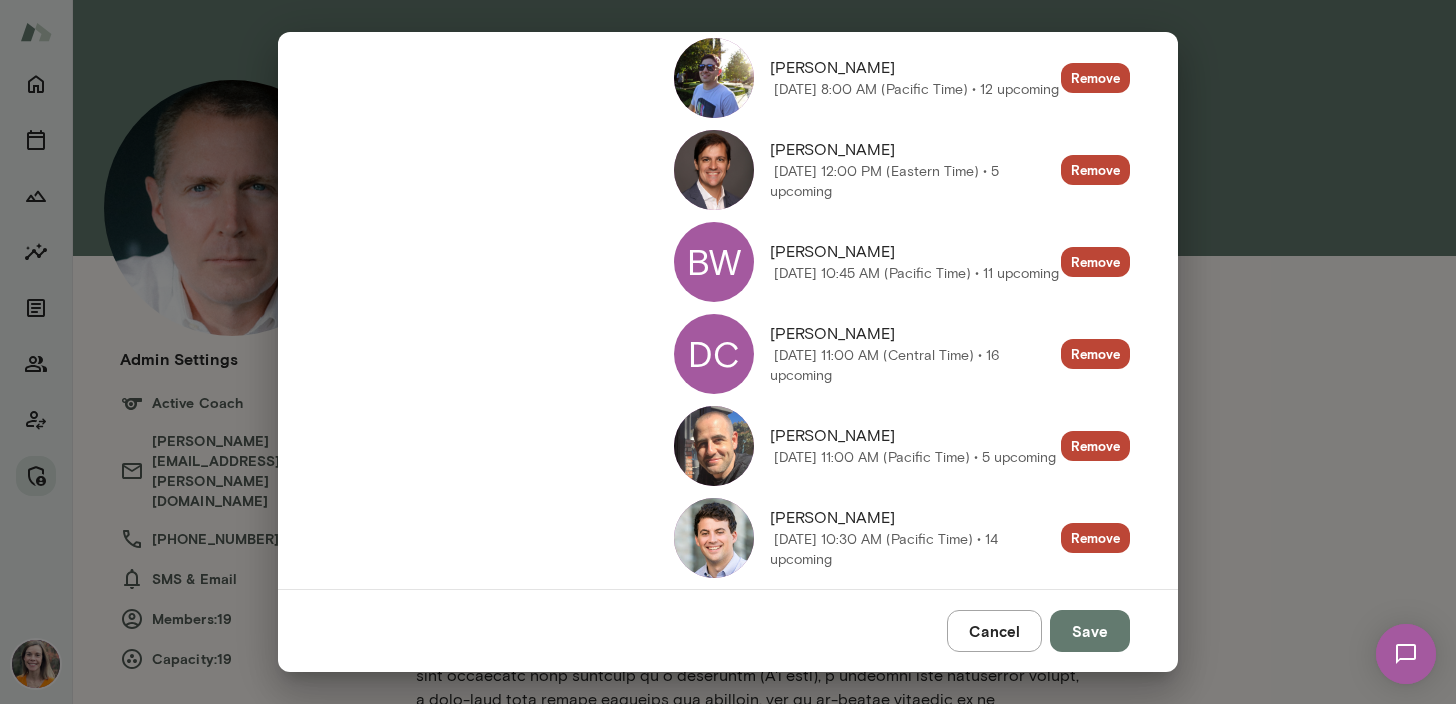 scroll, scrollTop: 578, scrollLeft: 0, axis: vertical 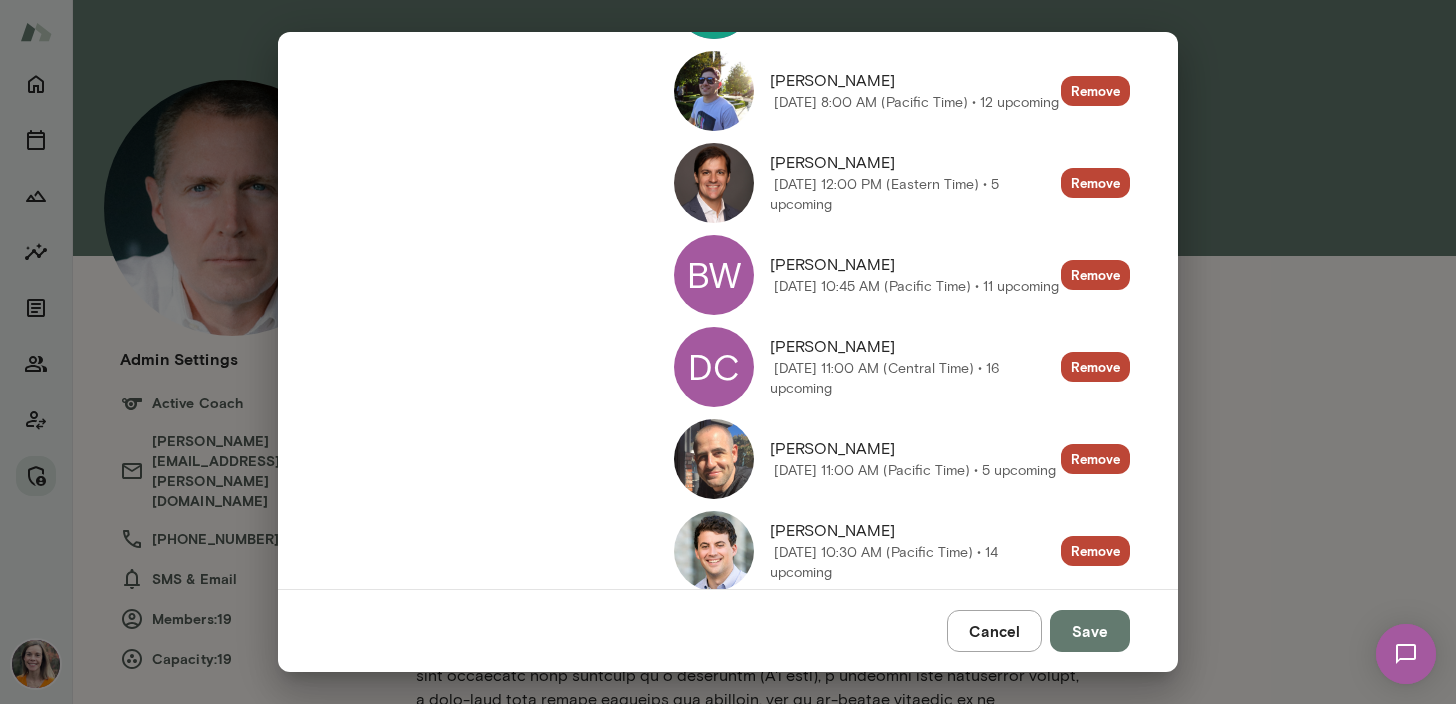 click at bounding box center (714, 91) 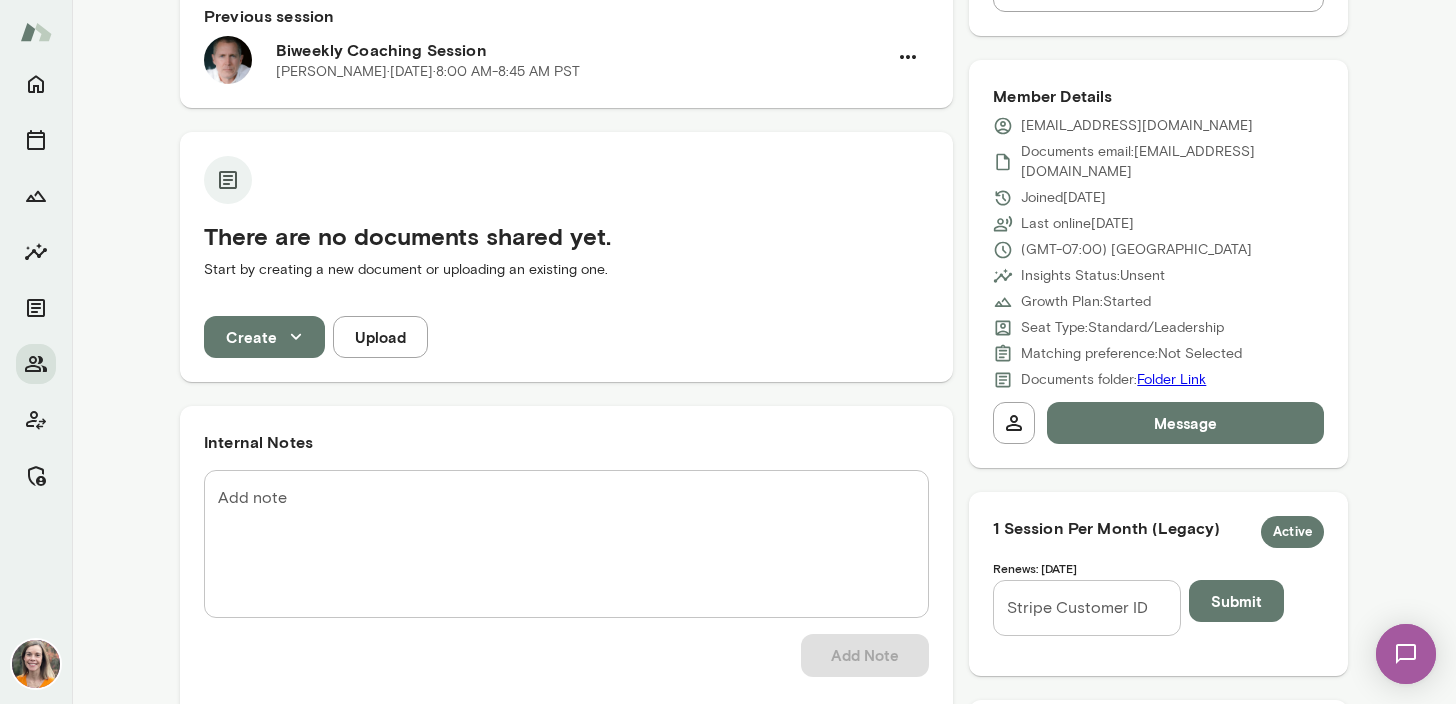 scroll, scrollTop: 0, scrollLeft: 0, axis: both 